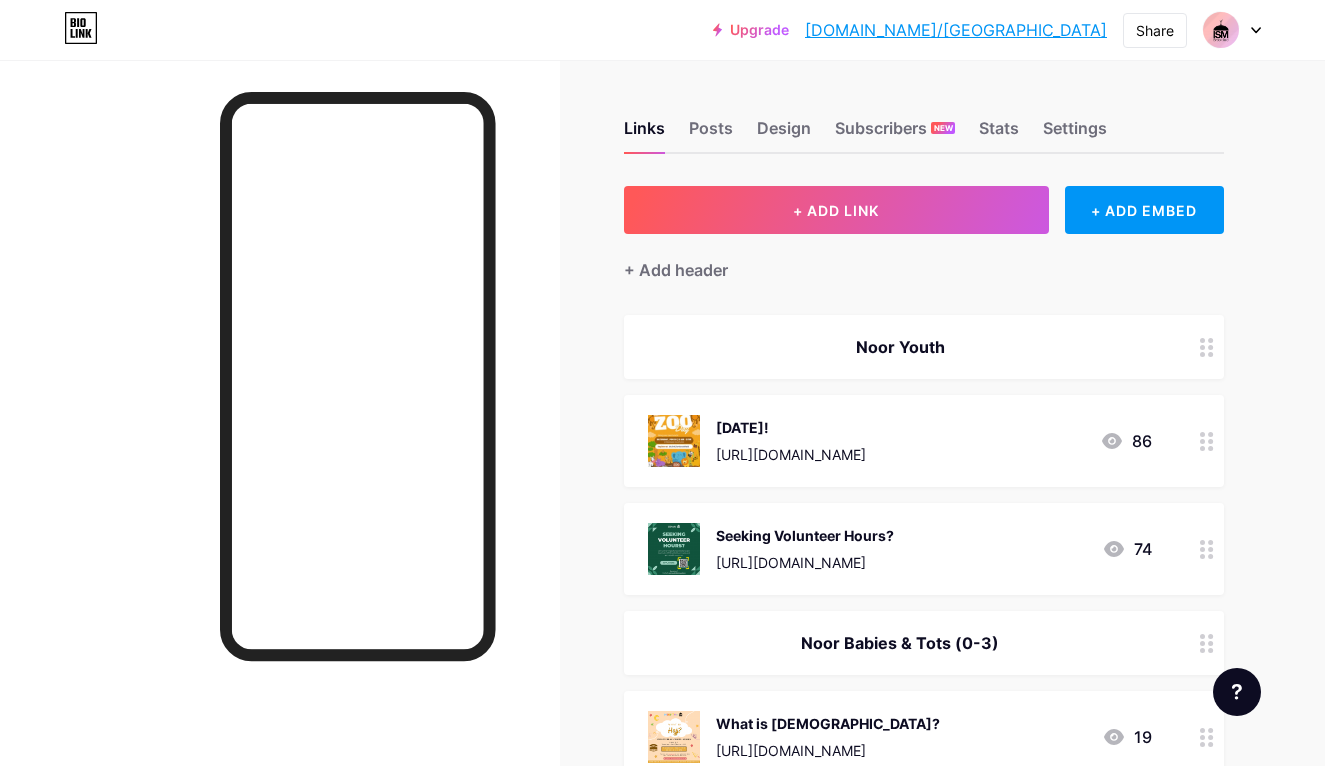 scroll, scrollTop: 0, scrollLeft: 0, axis: both 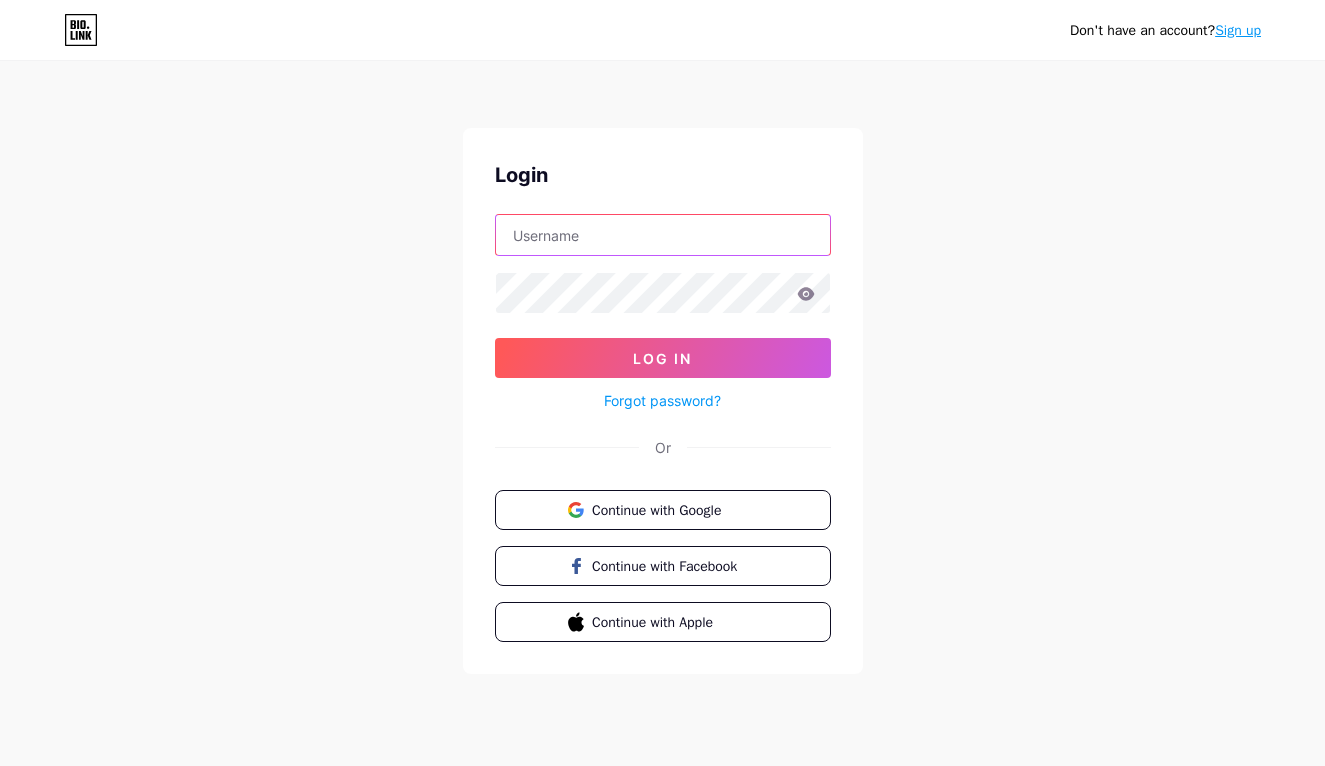 type on "nooryouth@ismwest.org" 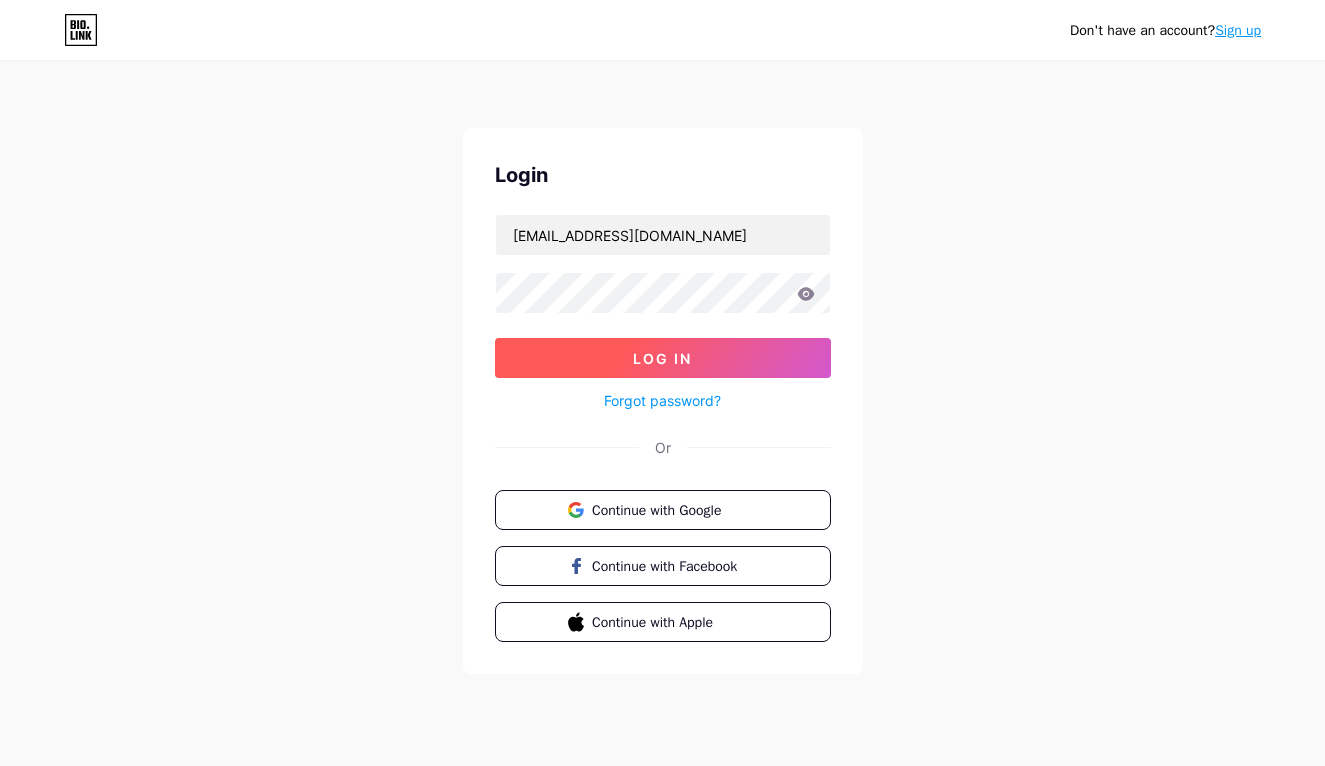 click on "Log In" at bounding box center (663, 358) 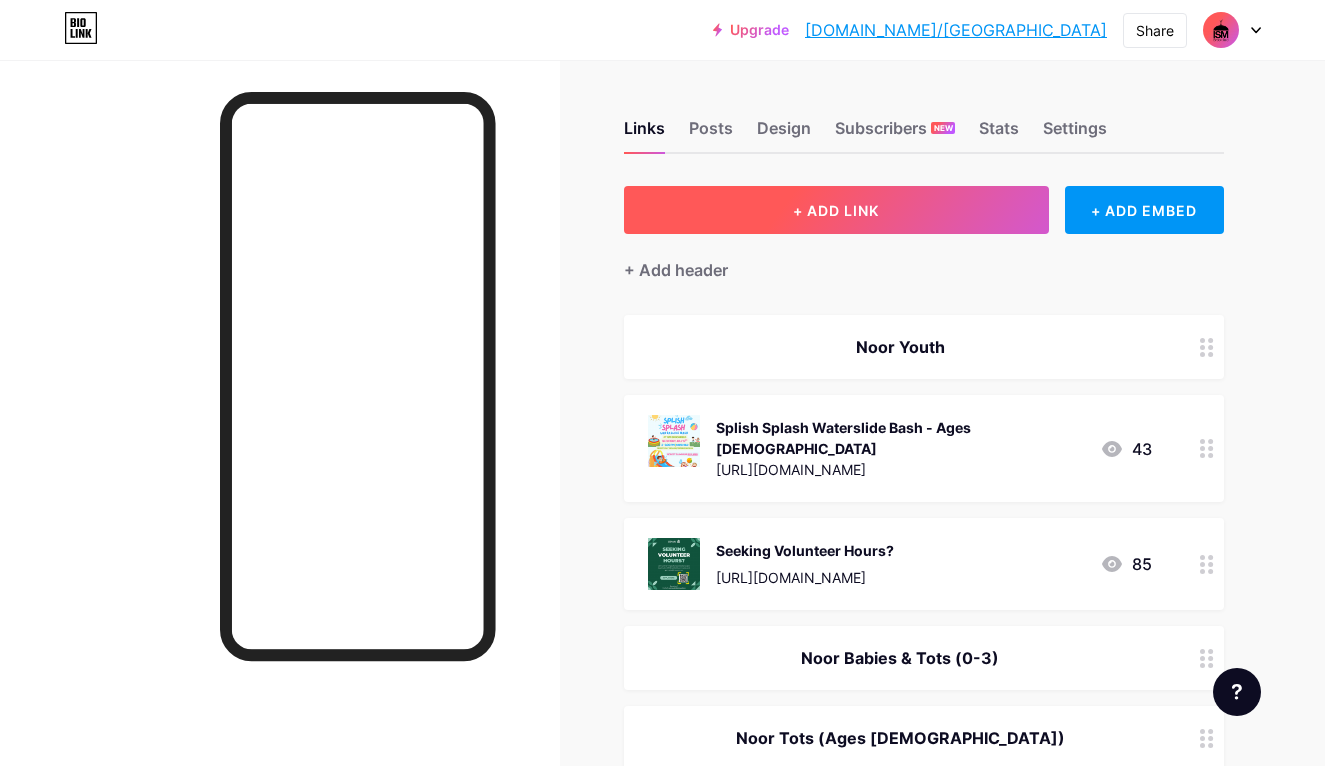 scroll, scrollTop: 0, scrollLeft: 0, axis: both 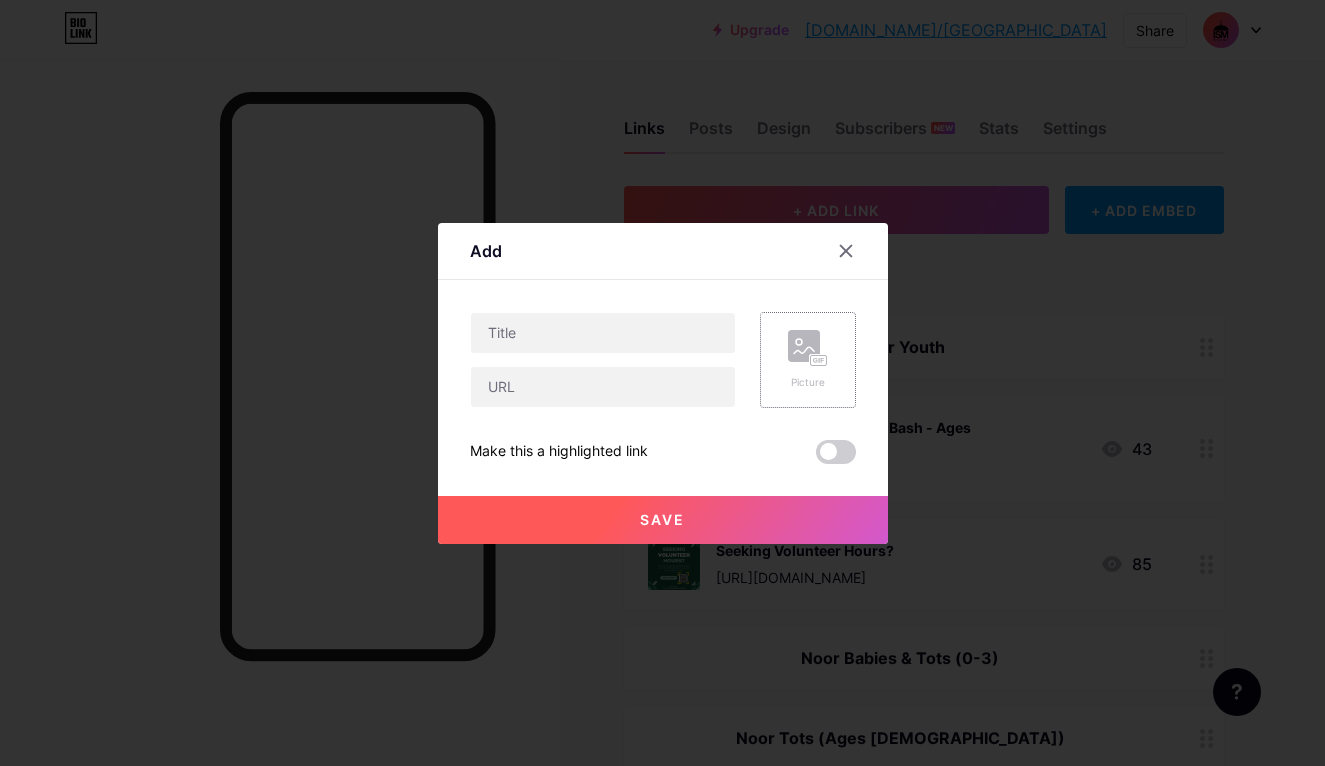 click 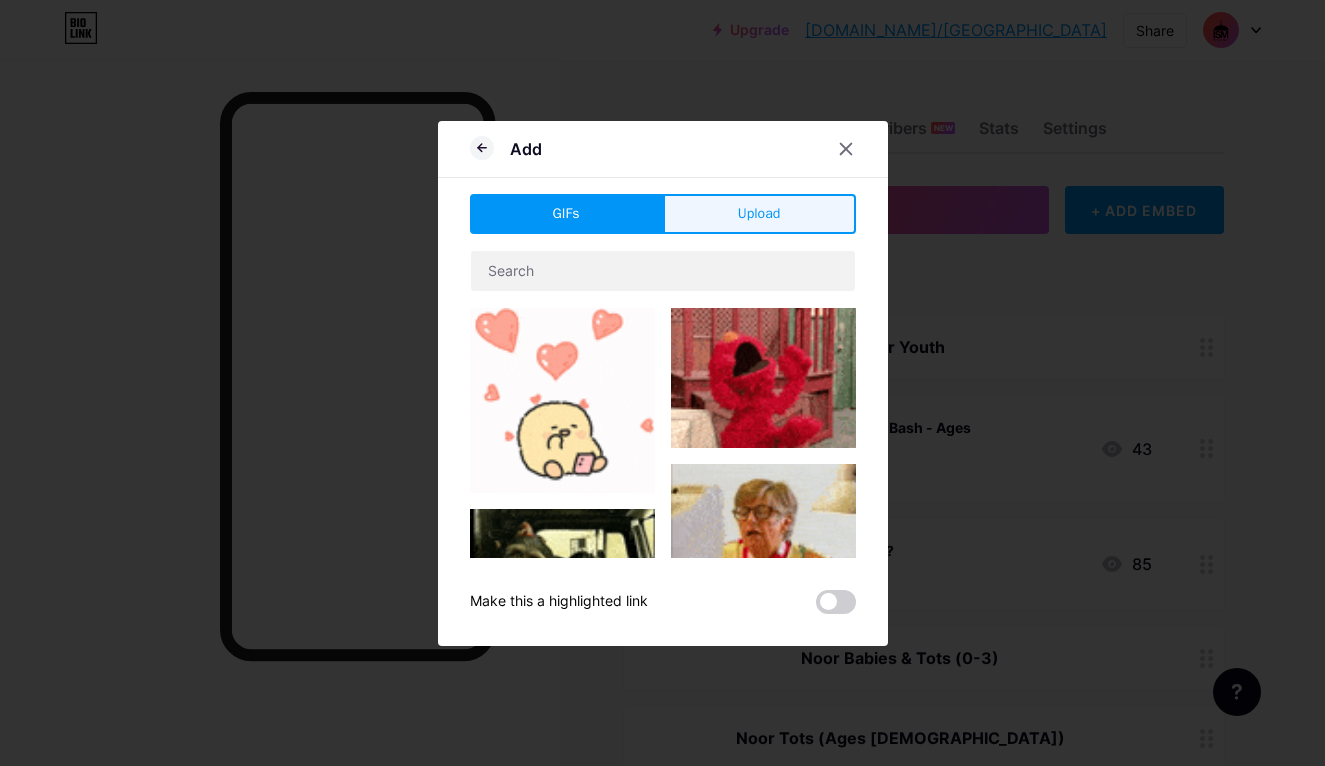 click on "Upload" at bounding box center [759, 213] 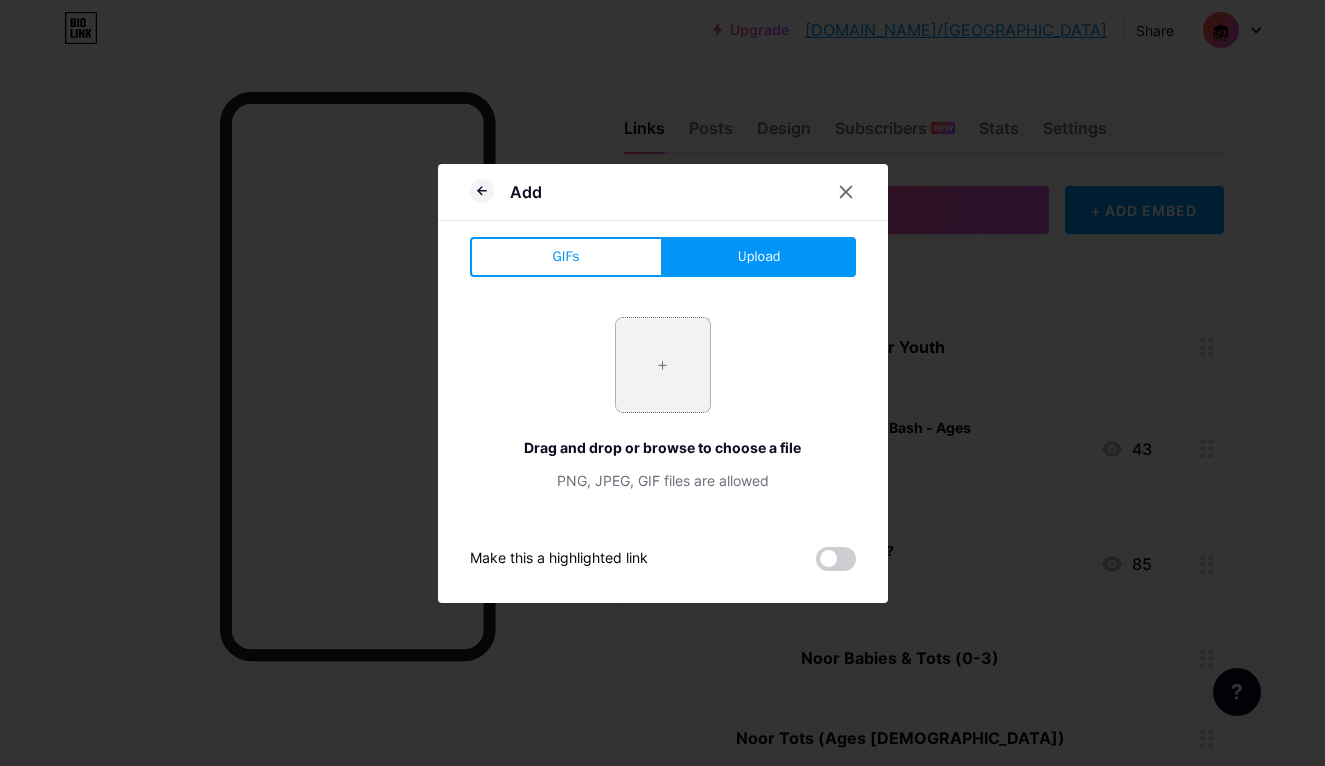 click at bounding box center (663, 365) 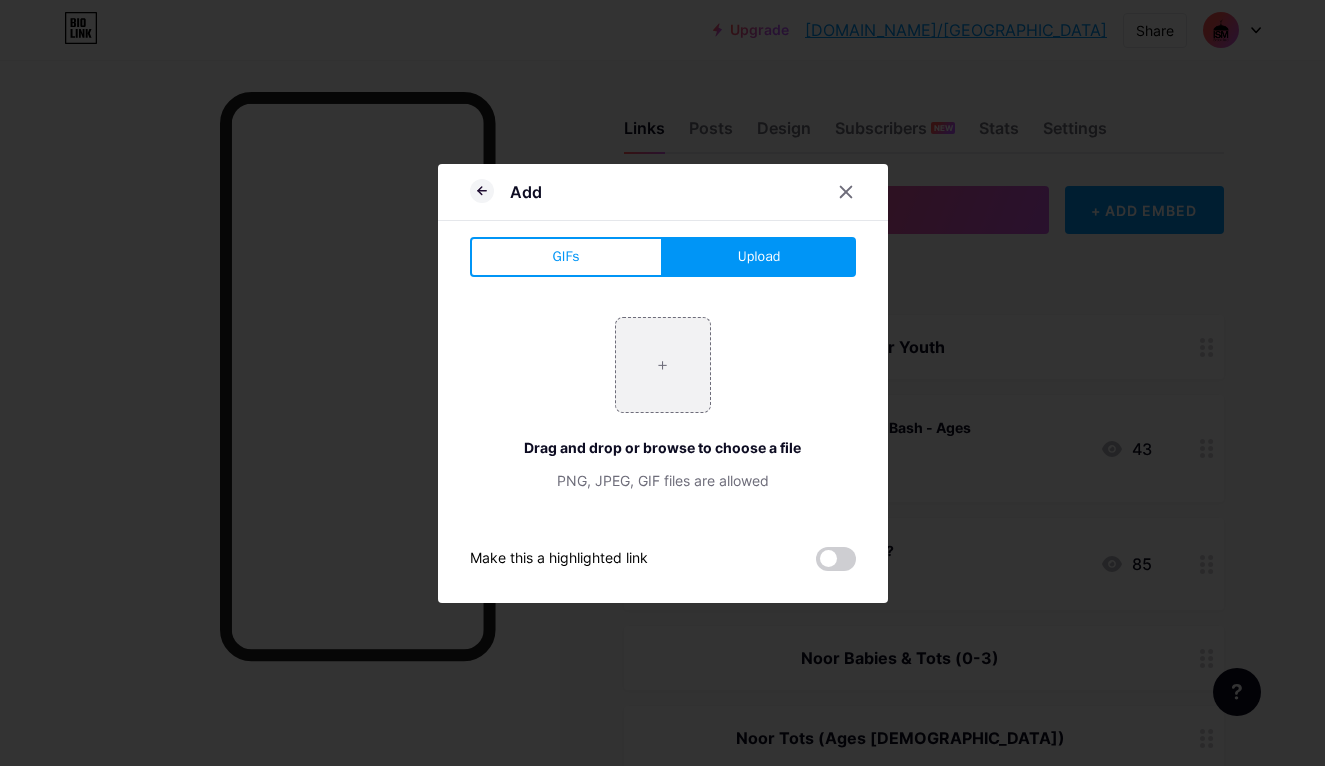 type on "C:\fakepath\unnamed.png" 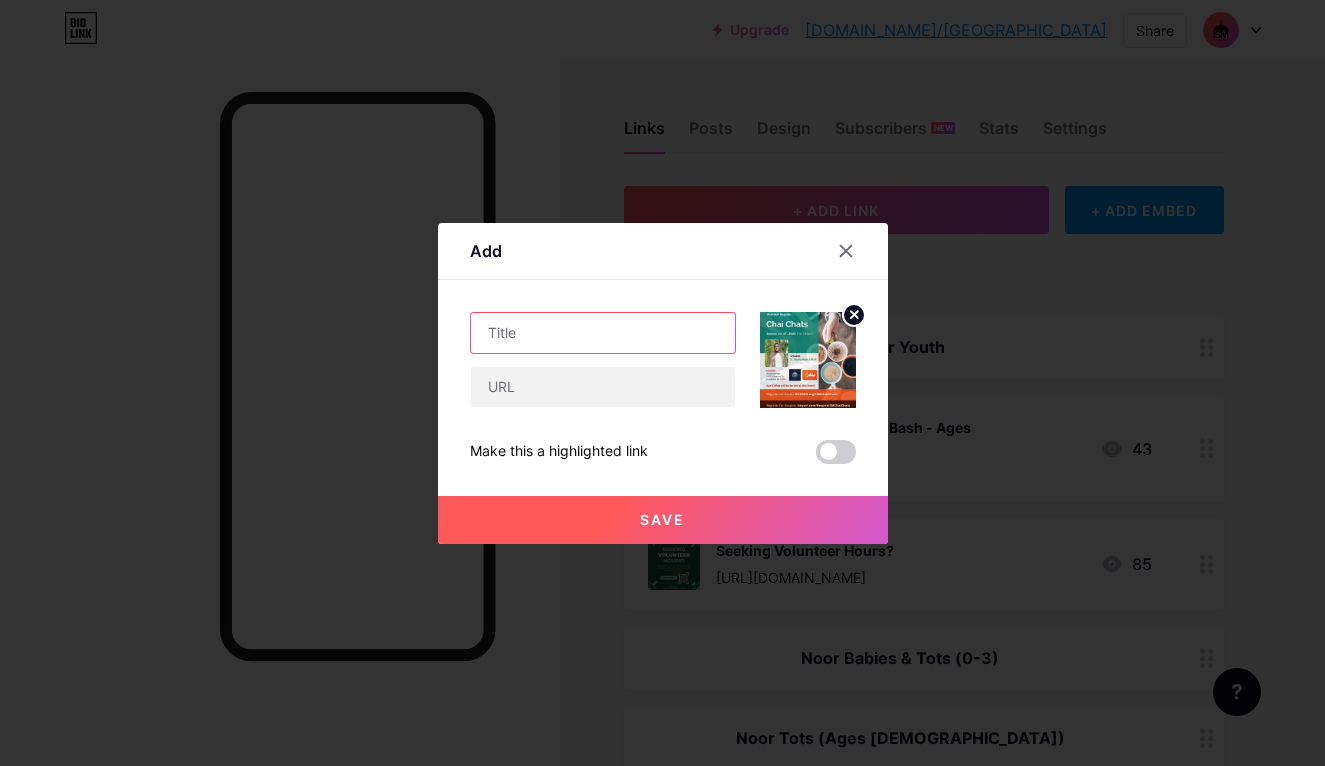 click at bounding box center (603, 333) 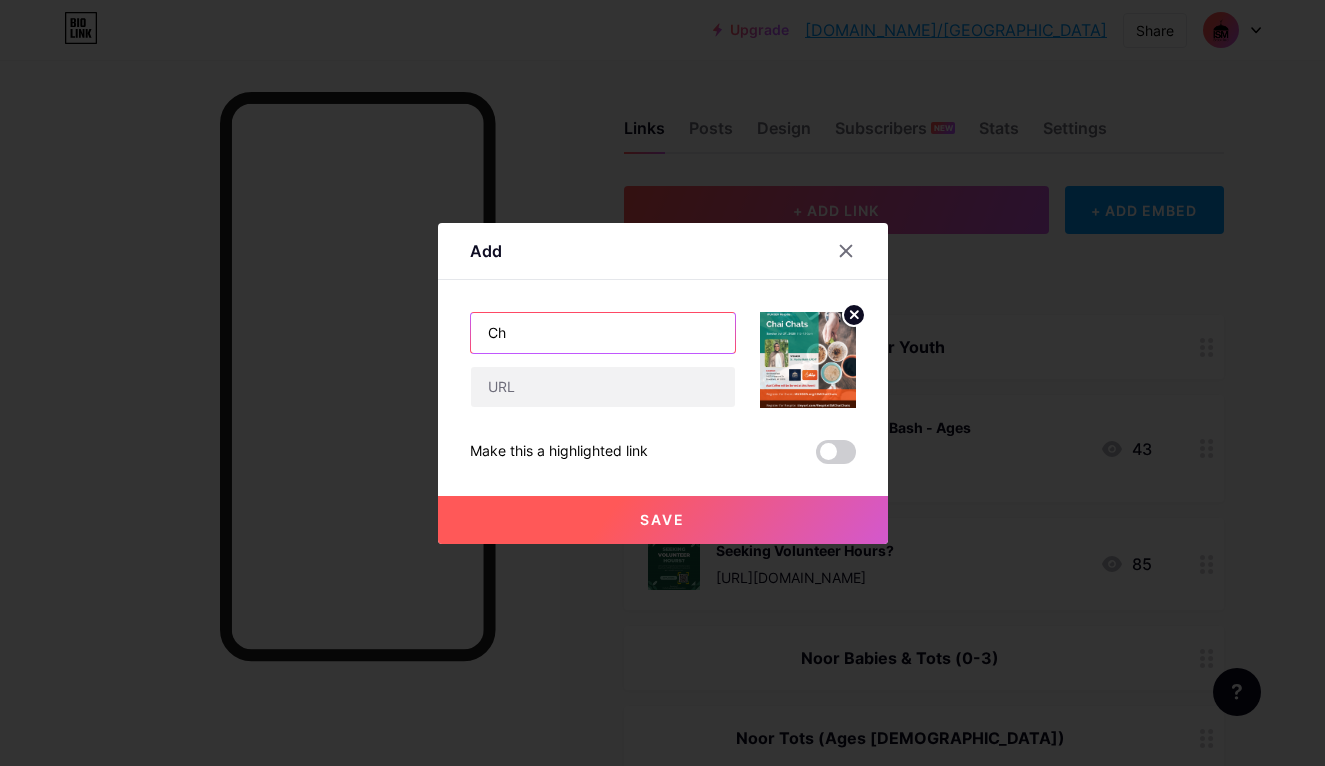 type on "C" 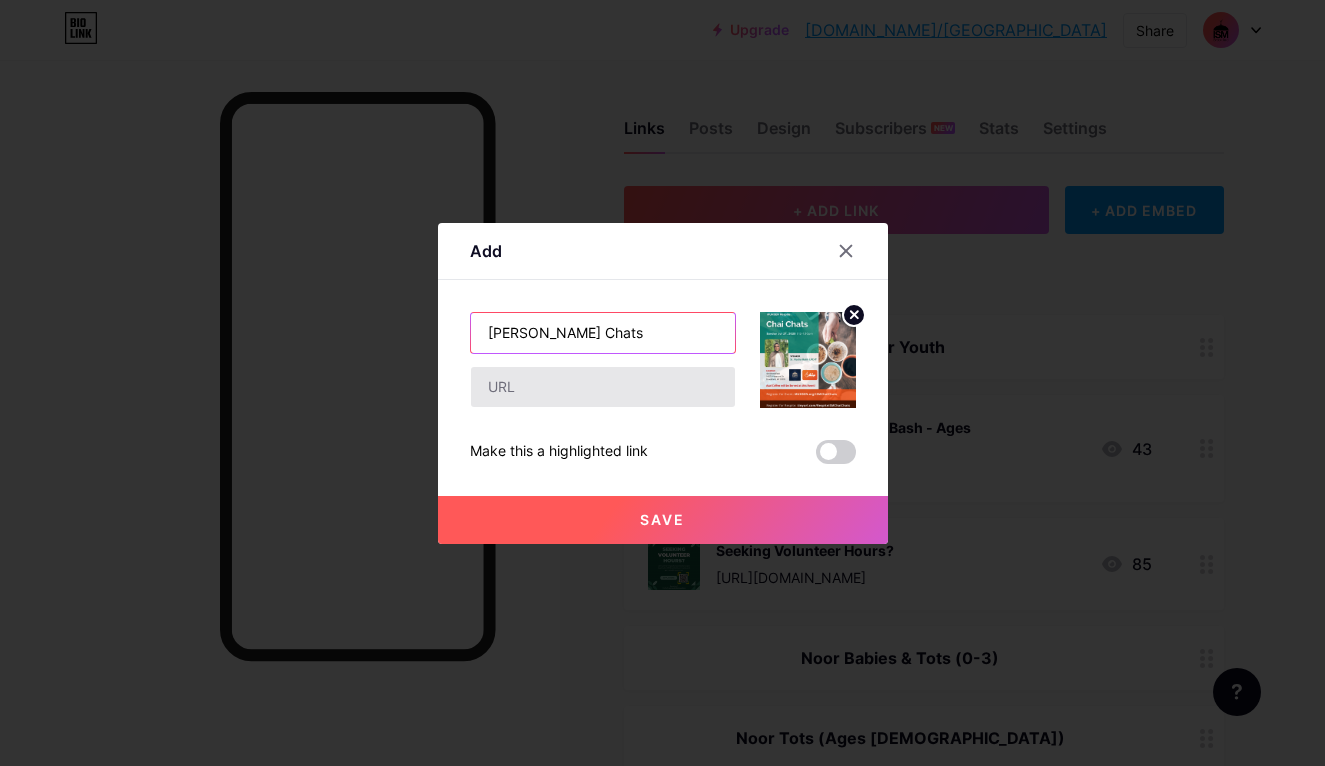 type on "MUHSEN Chai Chats" 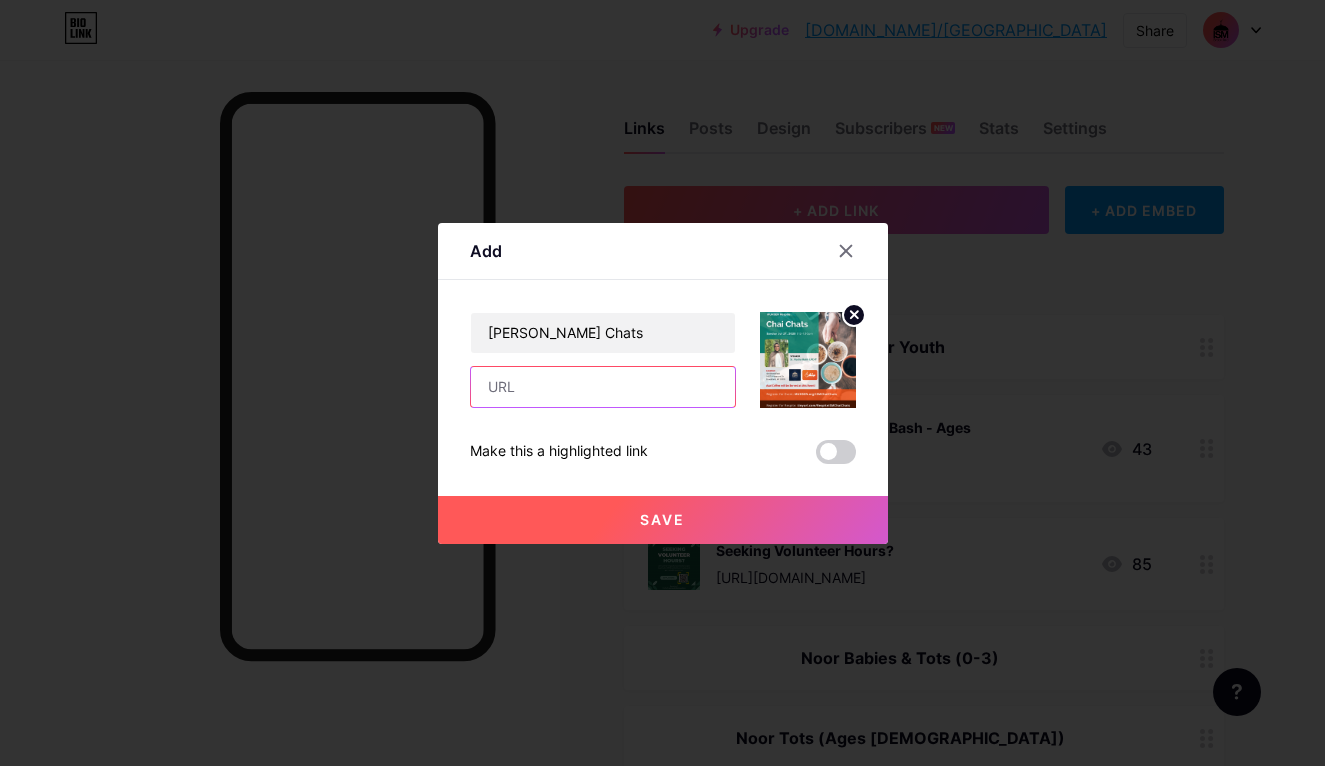 click at bounding box center [603, 387] 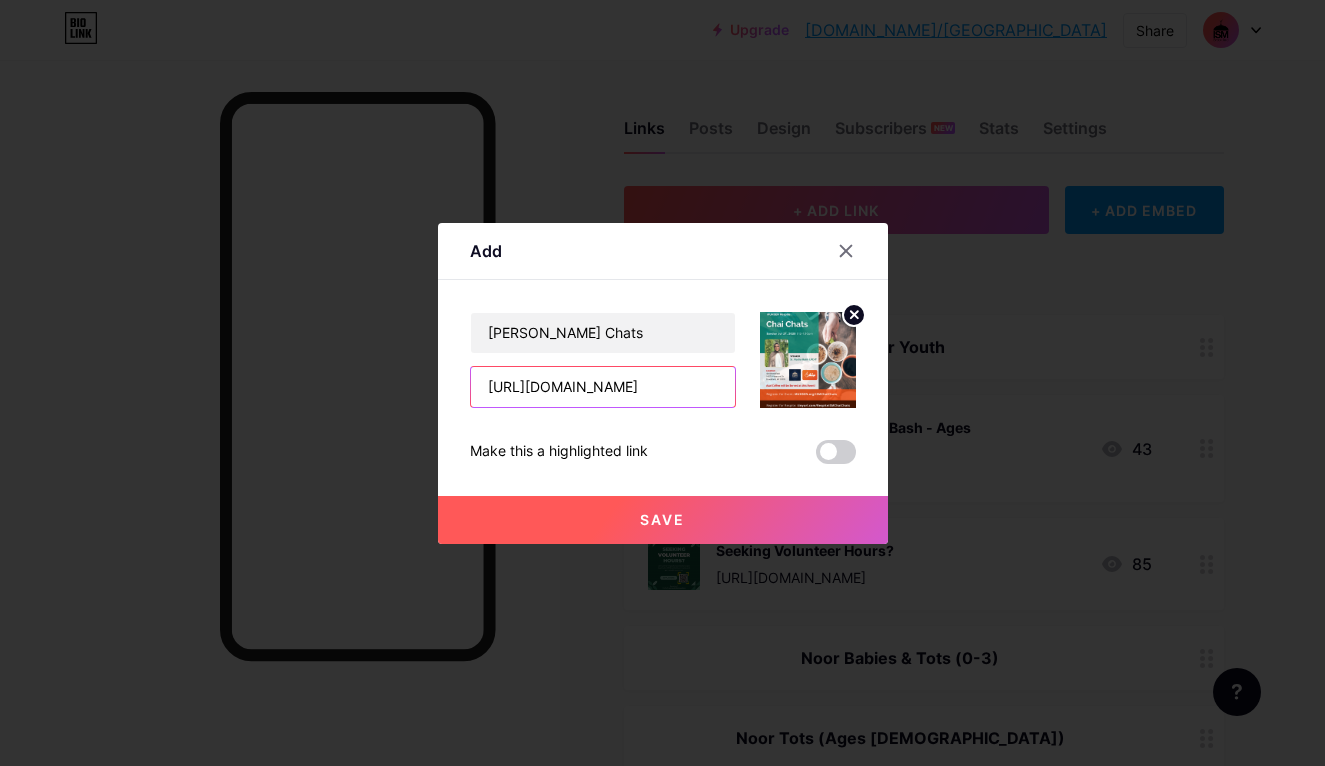 type on "https://docs.google.com/forms/d/e/1FAIpQLSdZAcpyJBk79Op6Cg0Uf_bFBgTbUJDb9QPB8XI1moAulWqFAQ/viewform?usp=header" 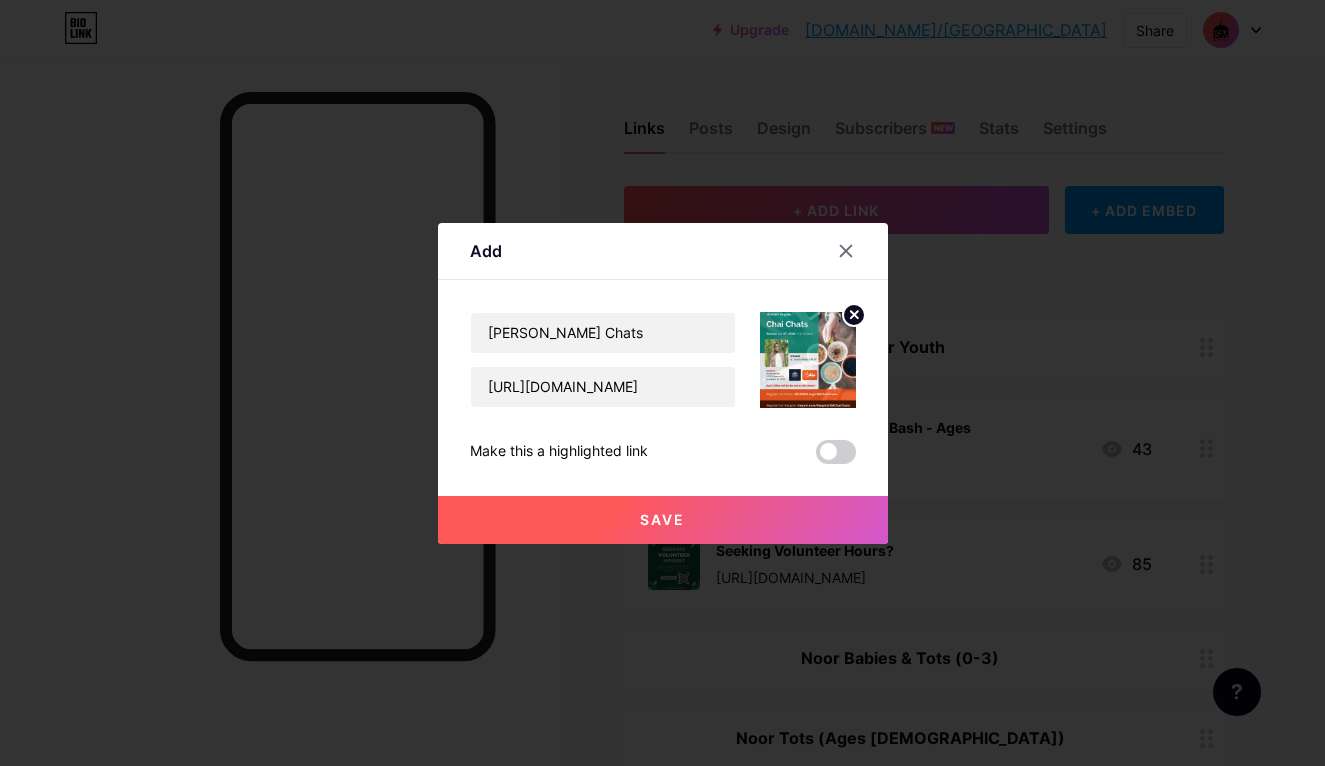 click on "Save" at bounding box center (662, 519) 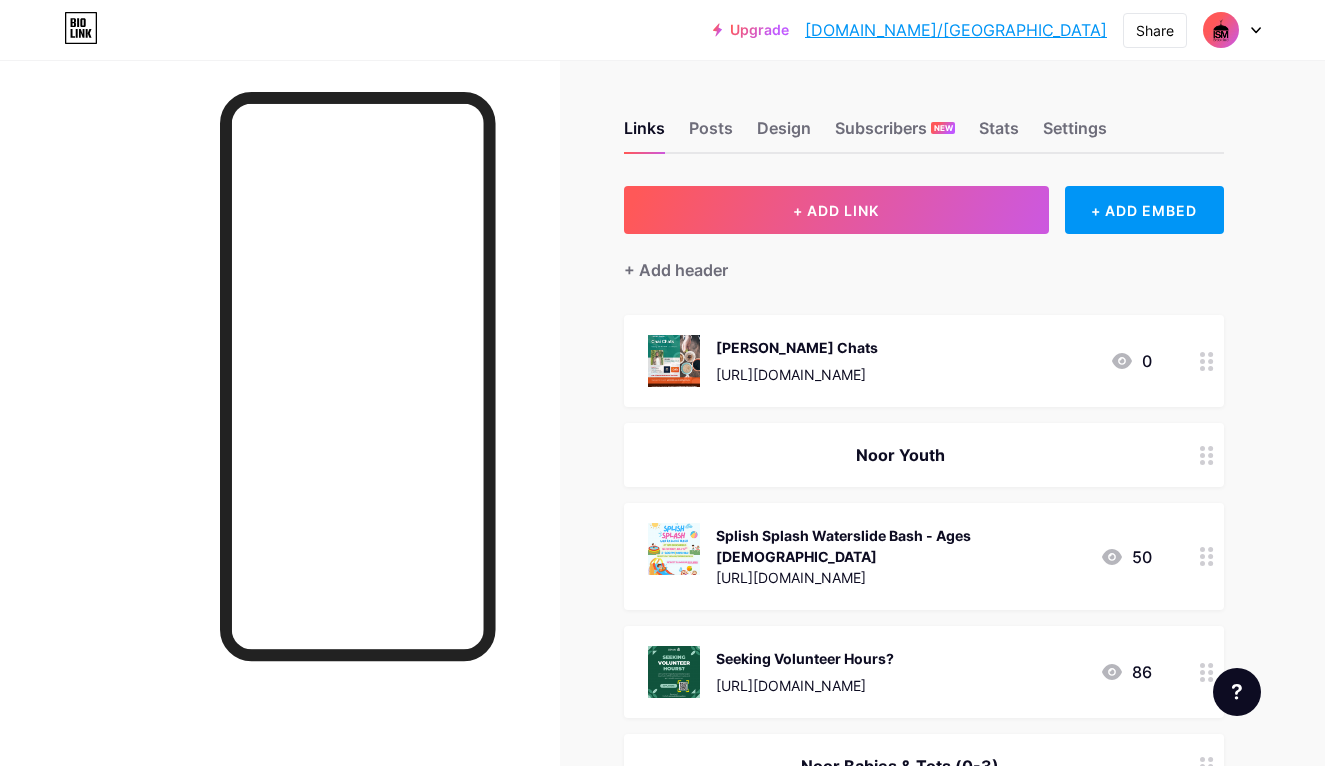 scroll, scrollTop: 98, scrollLeft: 0, axis: vertical 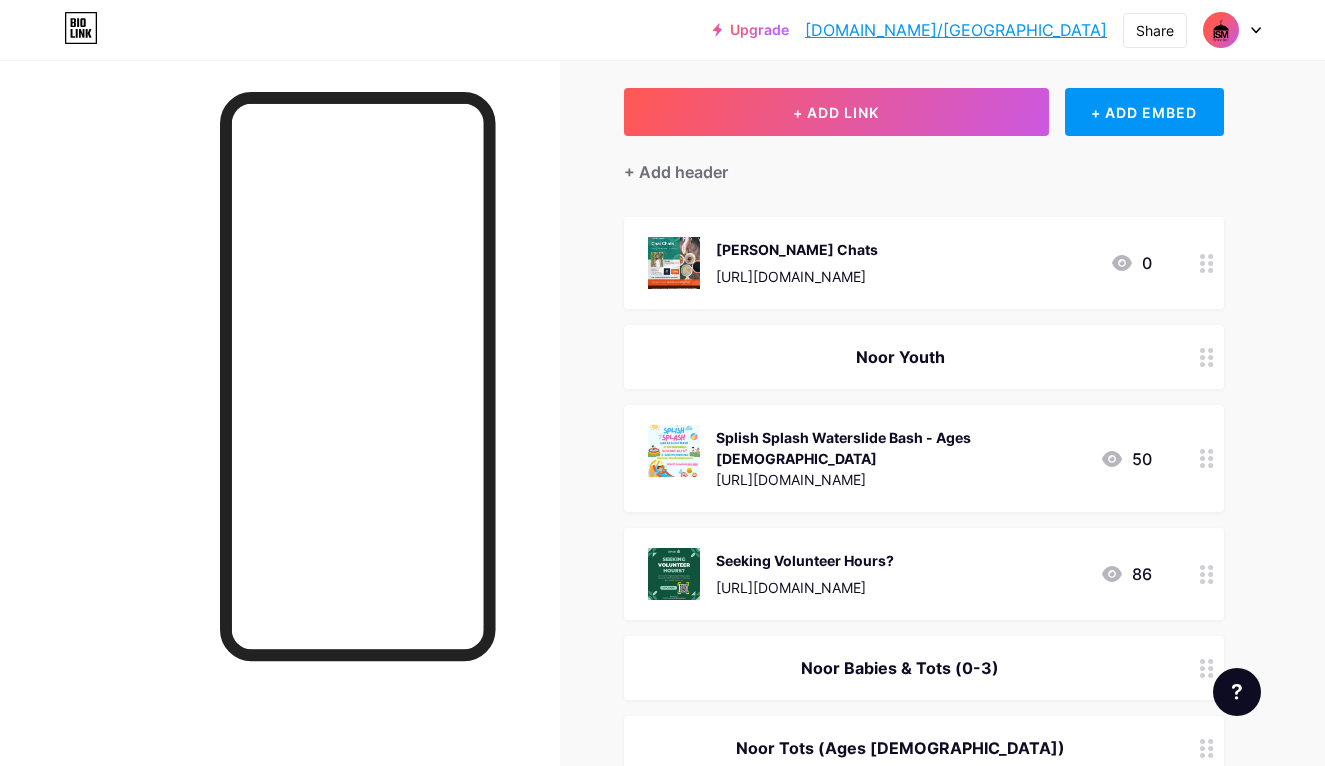 type 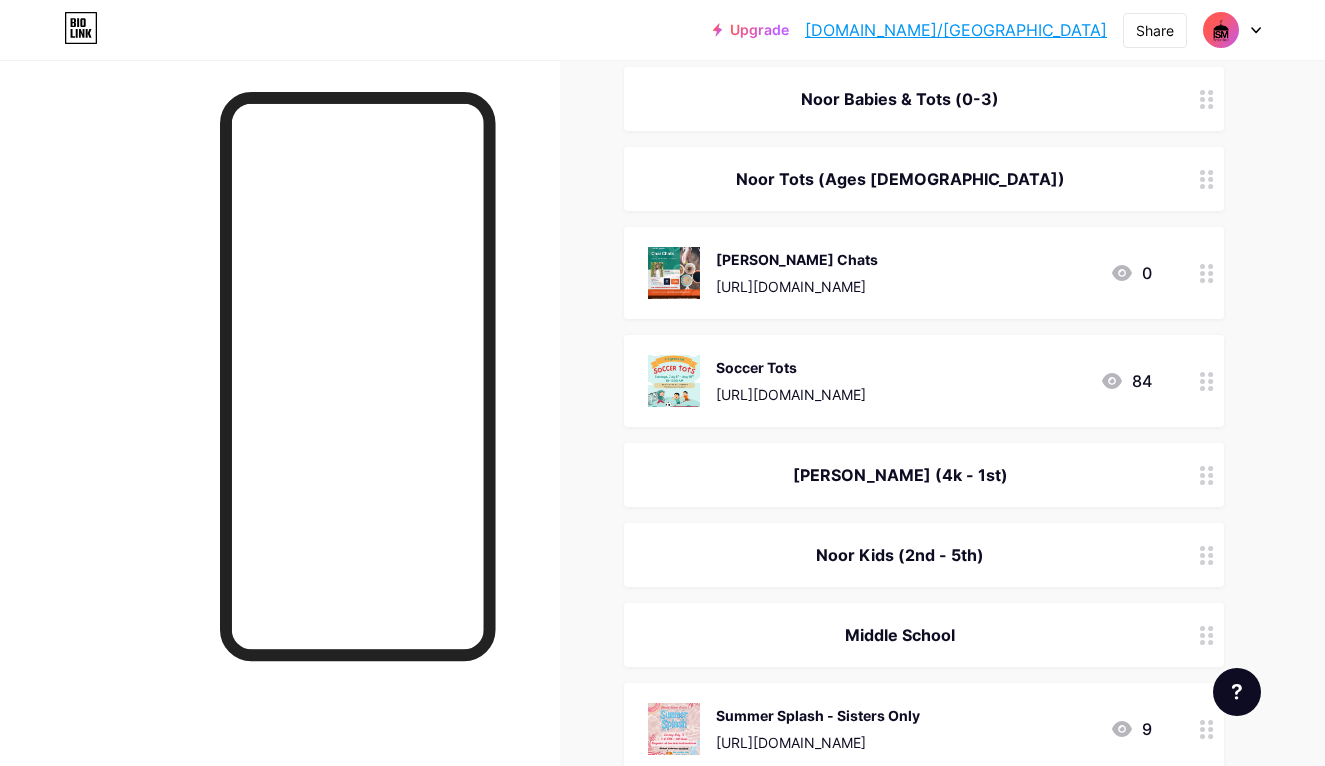 scroll, scrollTop: 527, scrollLeft: 0, axis: vertical 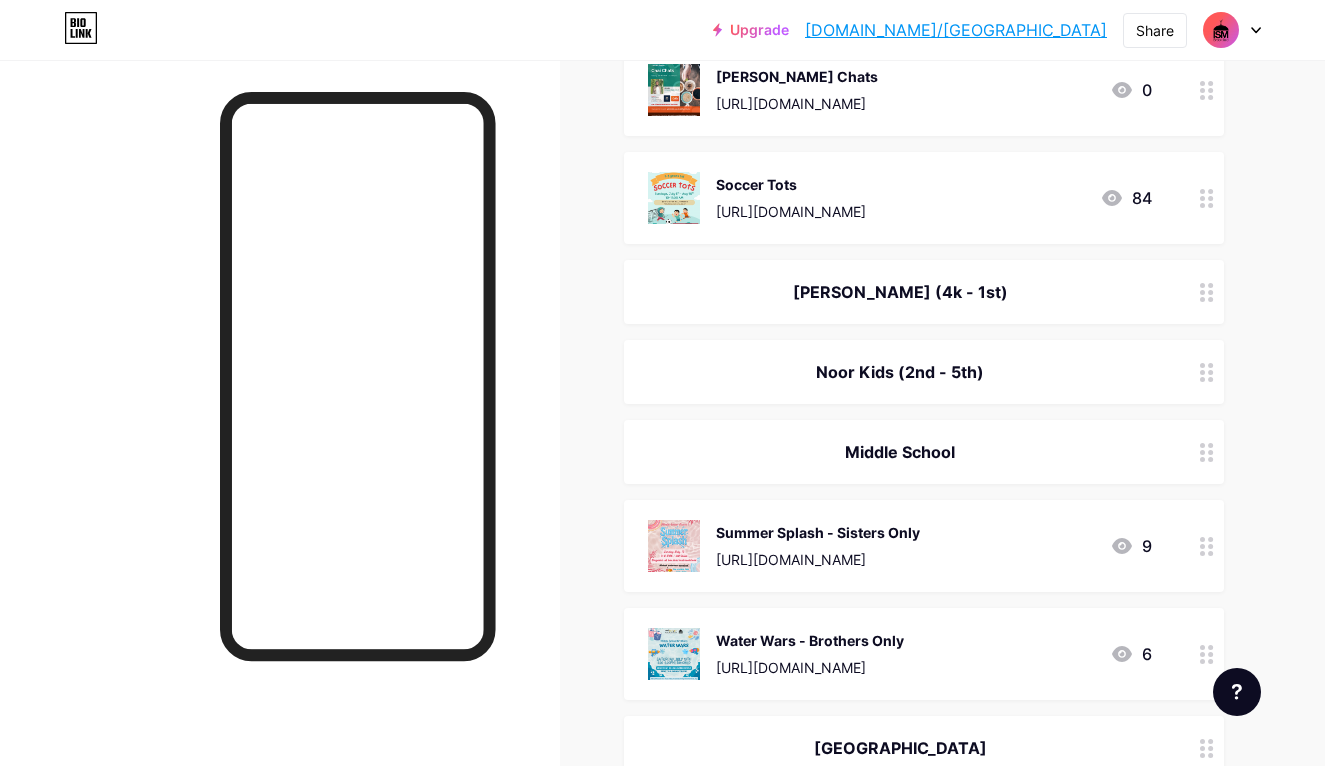 drag, startPoint x: 1209, startPoint y: 293, endPoint x: 1031, endPoint y: 800, distance: 537.3388 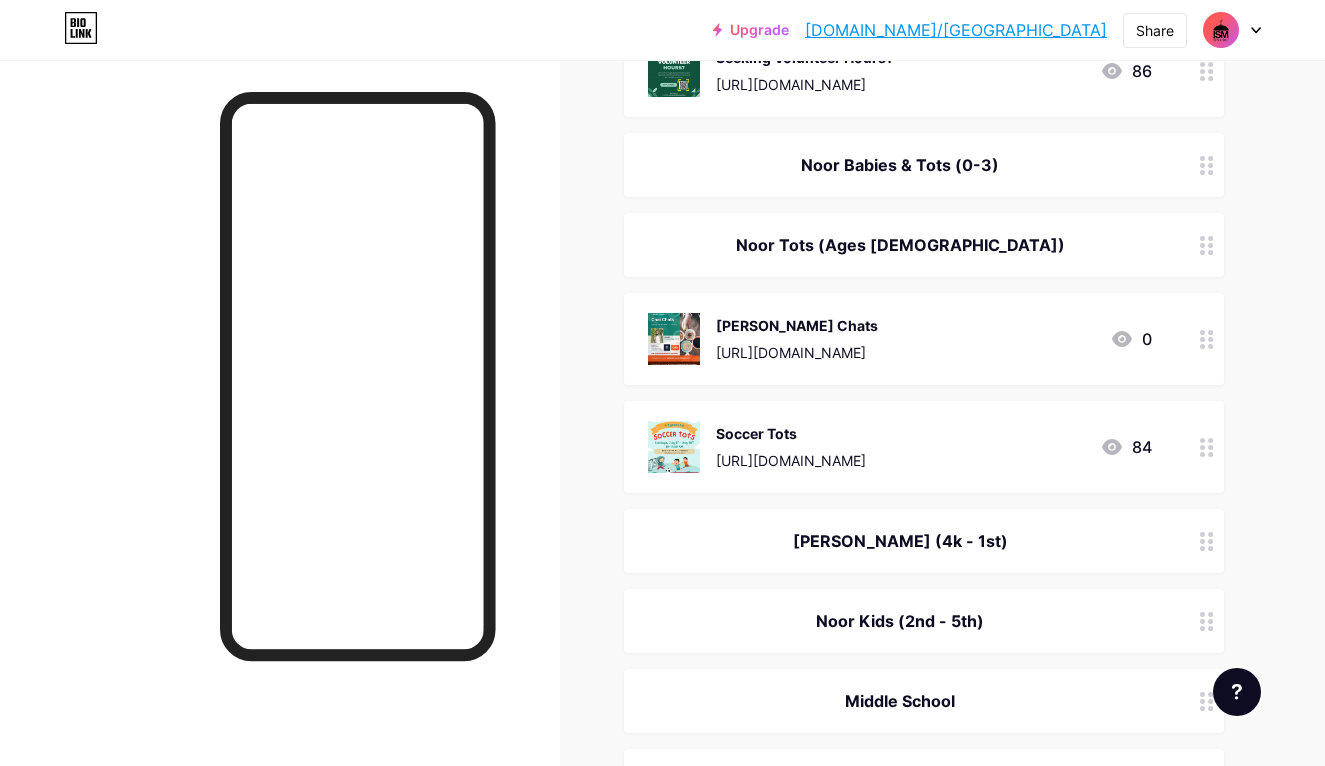 scroll, scrollTop: 230, scrollLeft: 0, axis: vertical 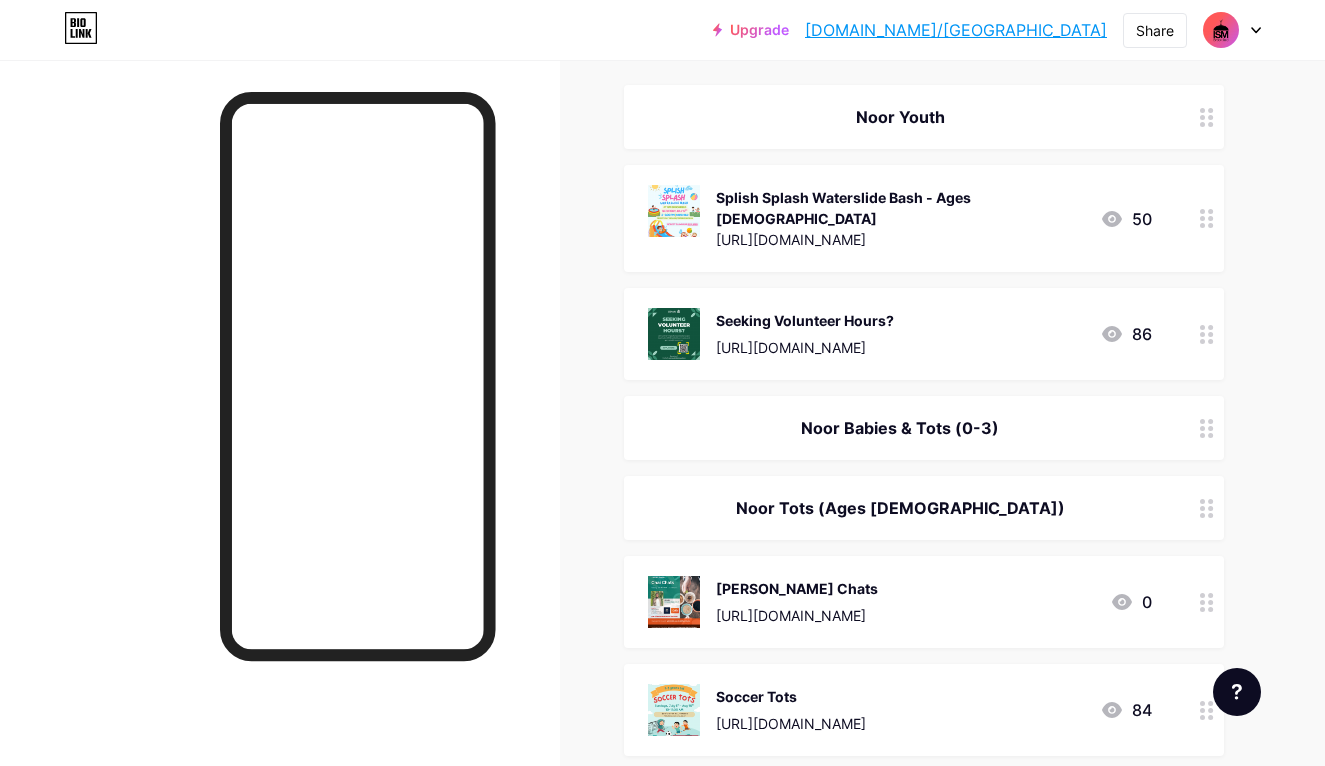 click on "Links
Posts
Design
Subscribers
NEW
Stats
Settings       + ADD LINK     + ADD EMBED
+ Add header
Noor Youth
Splish Splash Waterslide Bash - Ages 0-10
https://www.cognitoforms.com/ismbrookfield/splishsplashwaterparkdayages010
50
Seeking Volunteer Hours?
https://forms.gle/ZToctCNhsBuH2QNv8
86
Noor Babies & Tots (0-3)
Noor Tots (Ages 1-3)
MUHSEN Chai Chats
https://docs.google.com/forms/d/e/1FAIpQLSdZAcpyJBk79Op6Cg0Uf_bFBgTbUJDb9QPB8XI1moAulWqFAQ/viewform?usp=header
0
Soccer Tots
https://www.cognitoforms.com/ismbrookfield/soccertotsnoortots
84" at bounding box center [654, 1799] 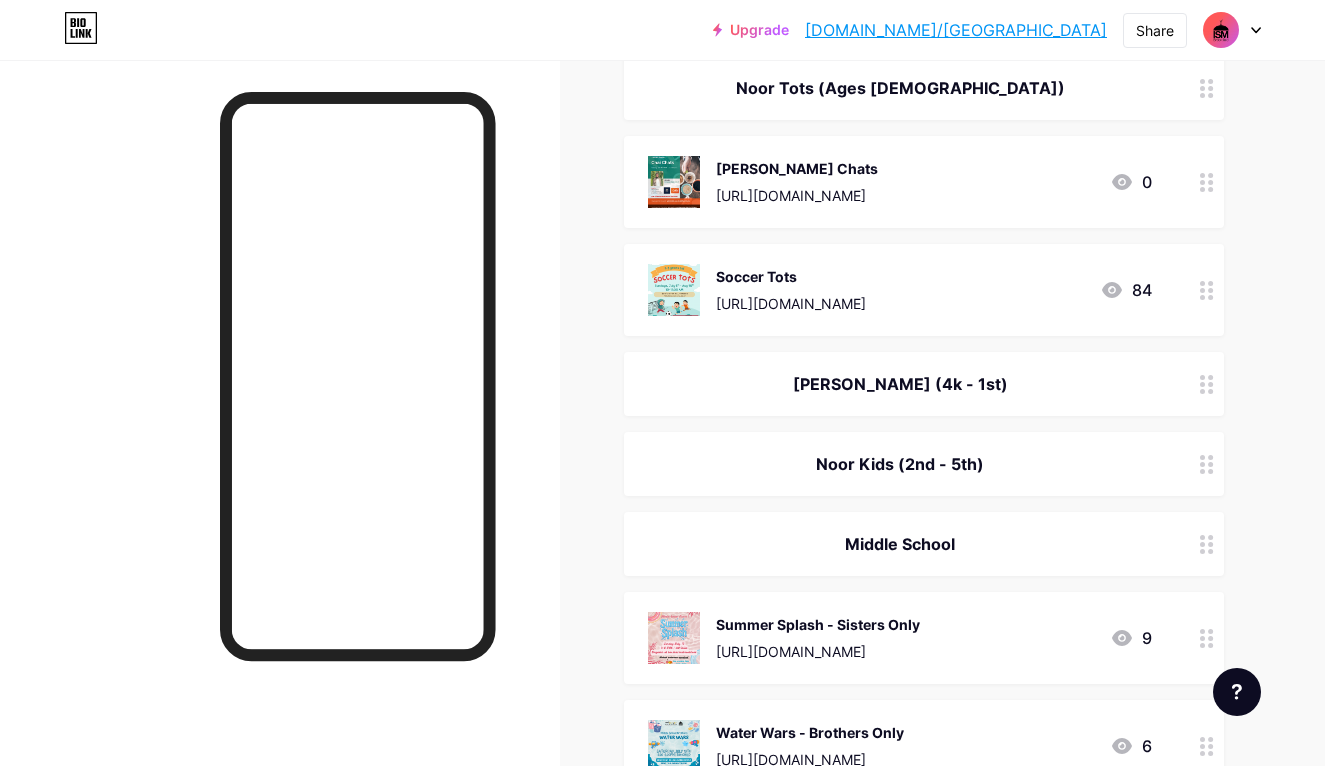 scroll, scrollTop: 683, scrollLeft: 0, axis: vertical 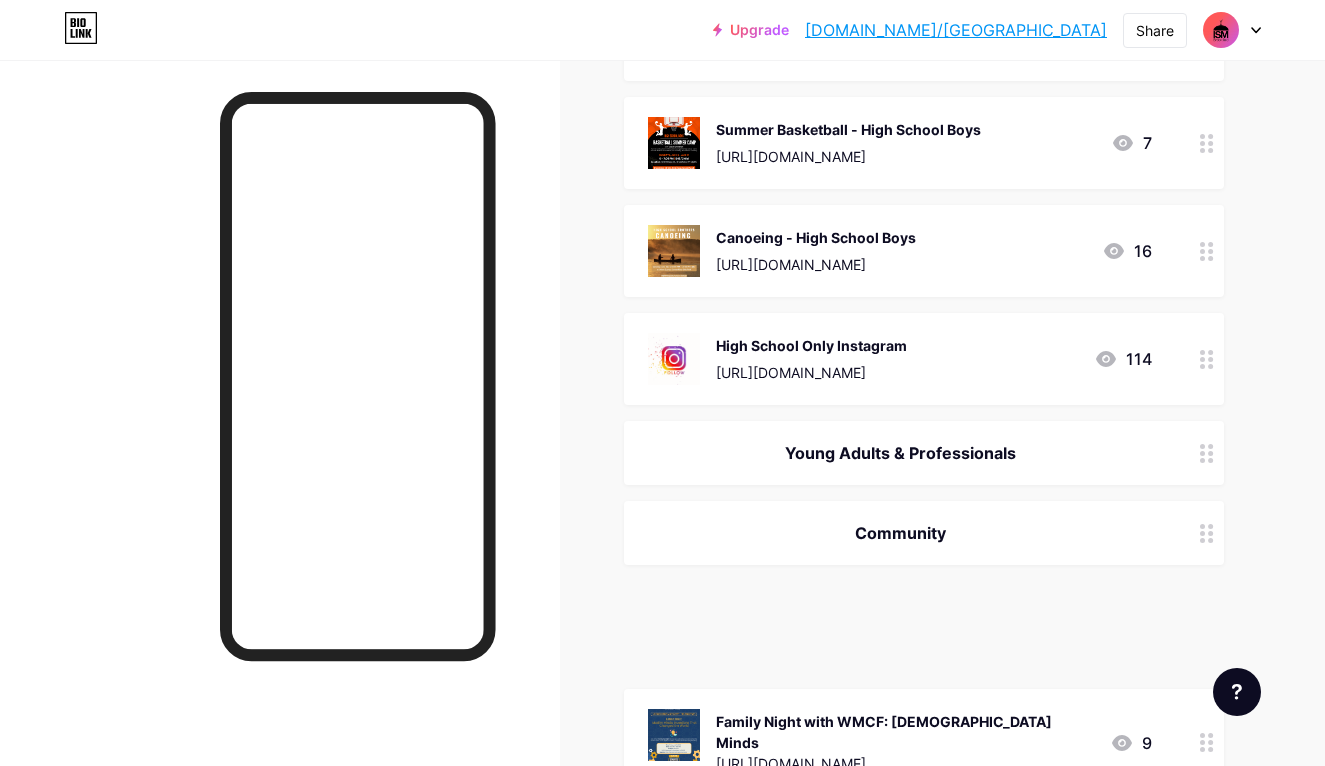 drag, startPoint x: 1205, startPoint y: 137, endPoint x: 1206, endPoint y: 596, distance: 459.0011 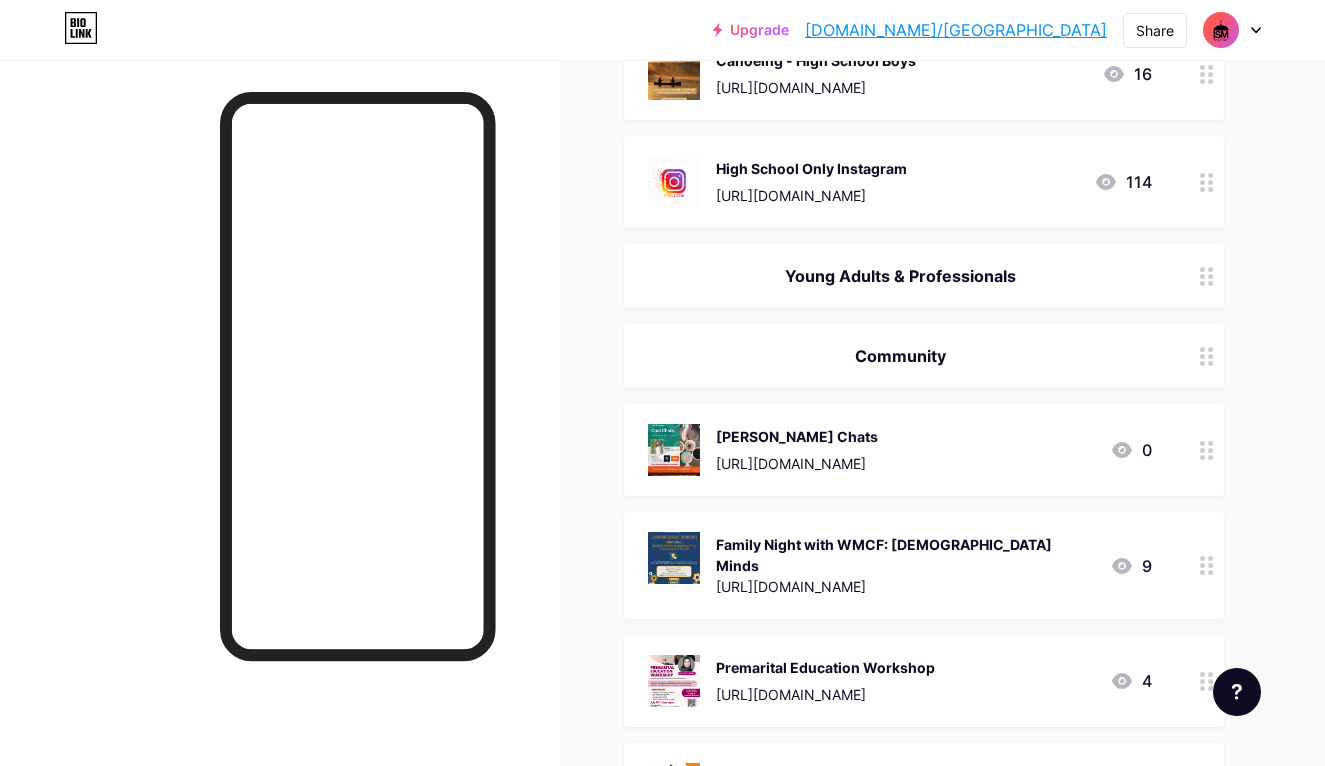 scroll, scrollTop: 1623, scrollLeft: 0, axis: vertical 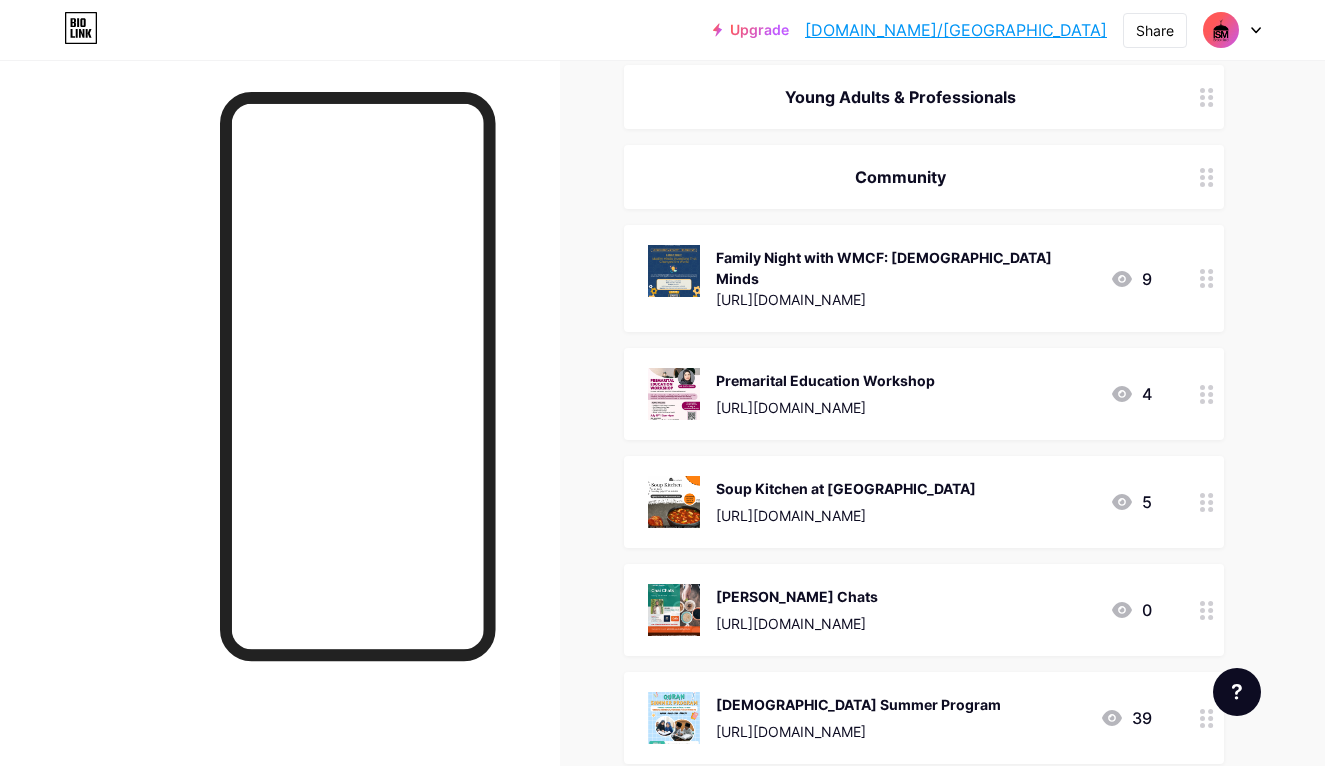 drag, startPoint x: 1201, startPoint y: 586, endPoint x: 1201, endPoint y: 486, distance: 100 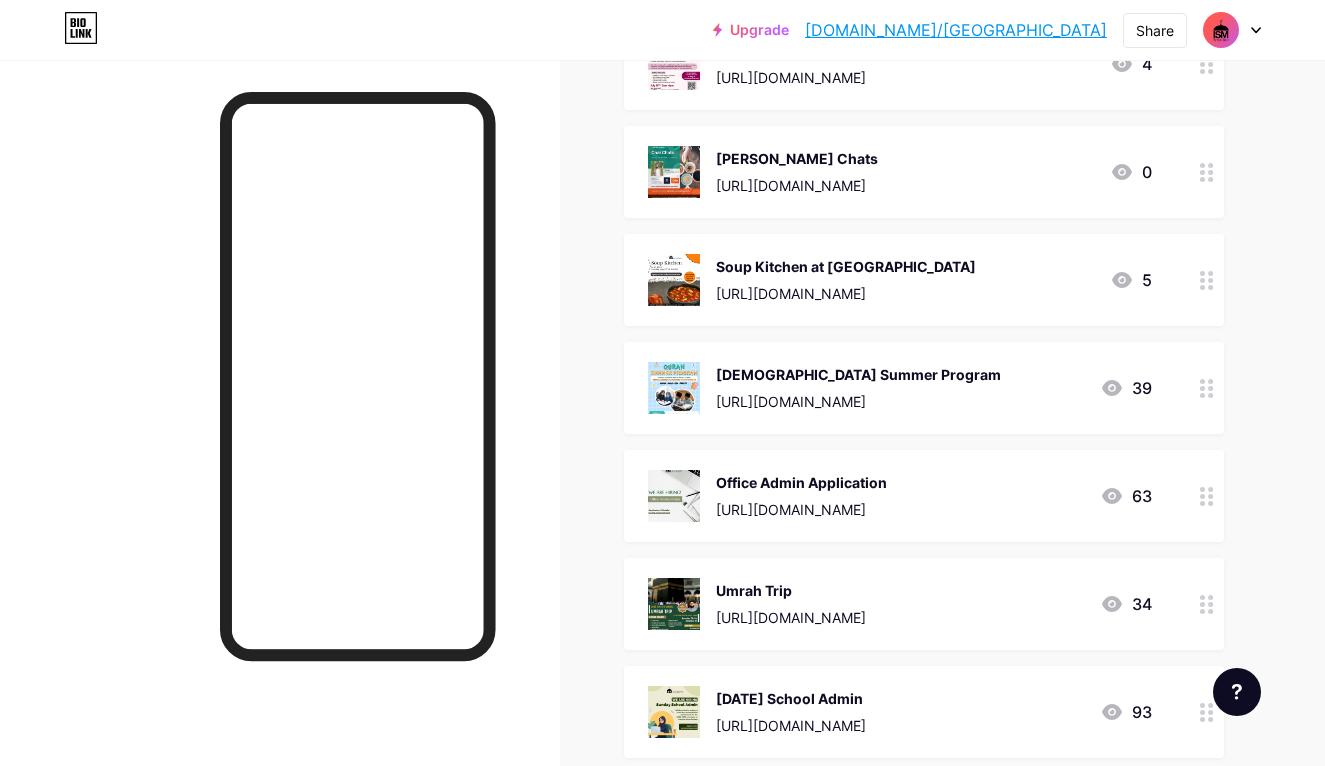 scroll, scrollTop: 2093, scrollLeft: 0, axis: vertical 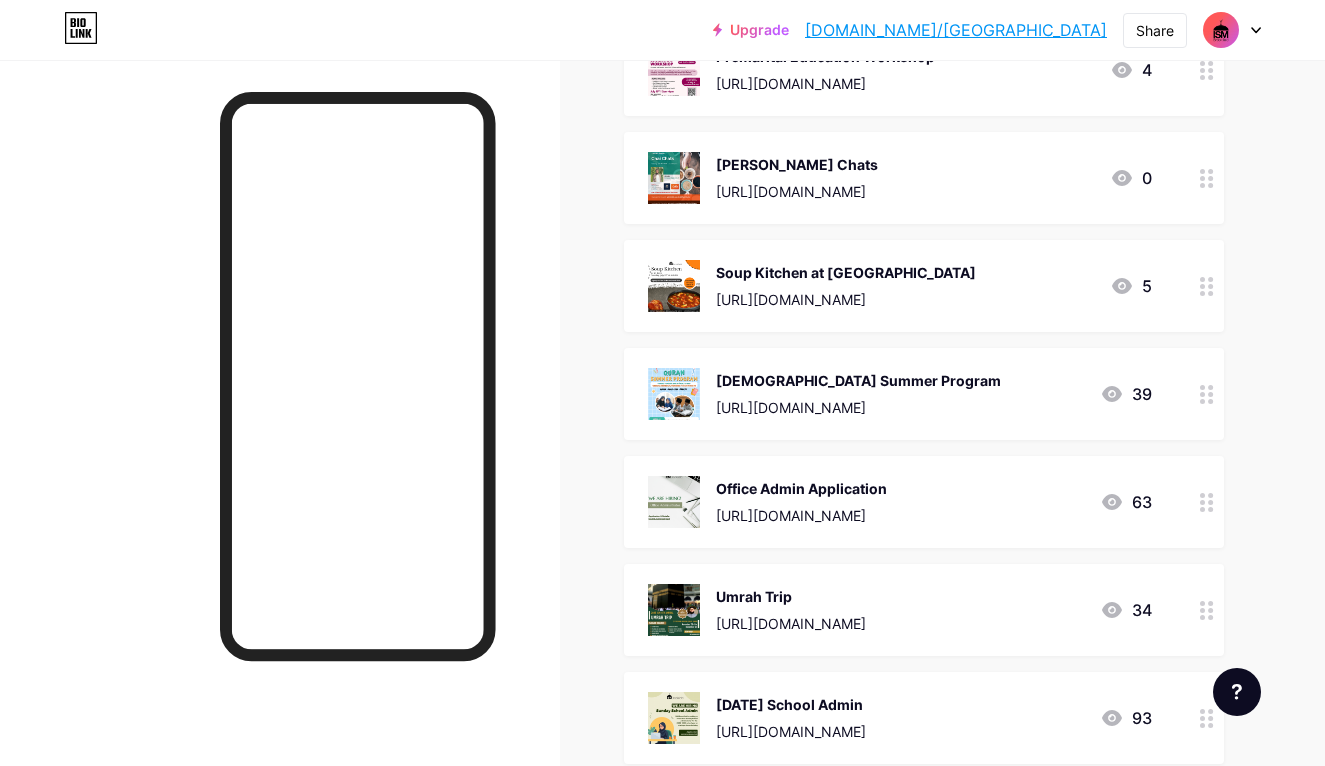 click on "MUHSEN Chai Chats" at bounding box center (797, 164) 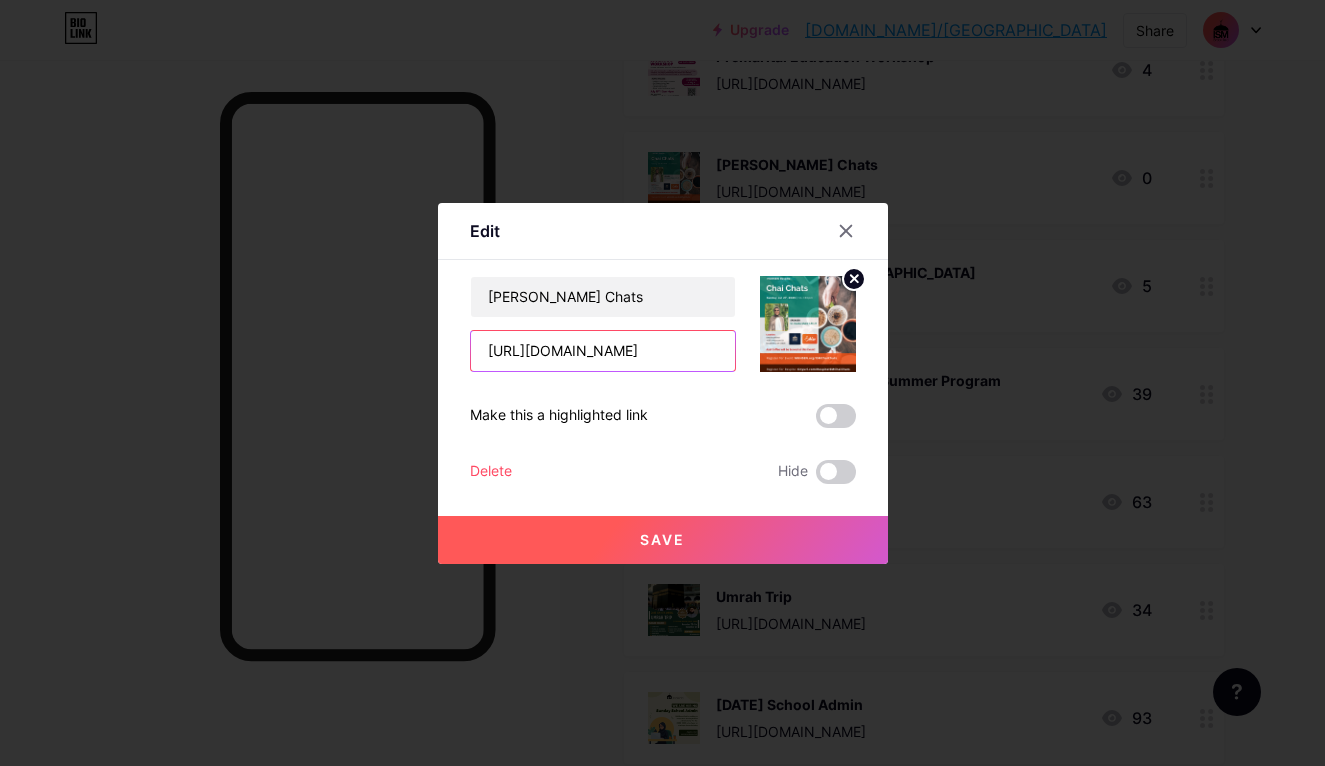 click on "https://docs.google.com/forms/d/e/1FAIpQLSdZAcpyJBk79Op6Cg0Uf_bFBgTbUJDb9QPB8XI1moAulWqFAQ/viewform?usp=header" at bounding box center (603, 351) 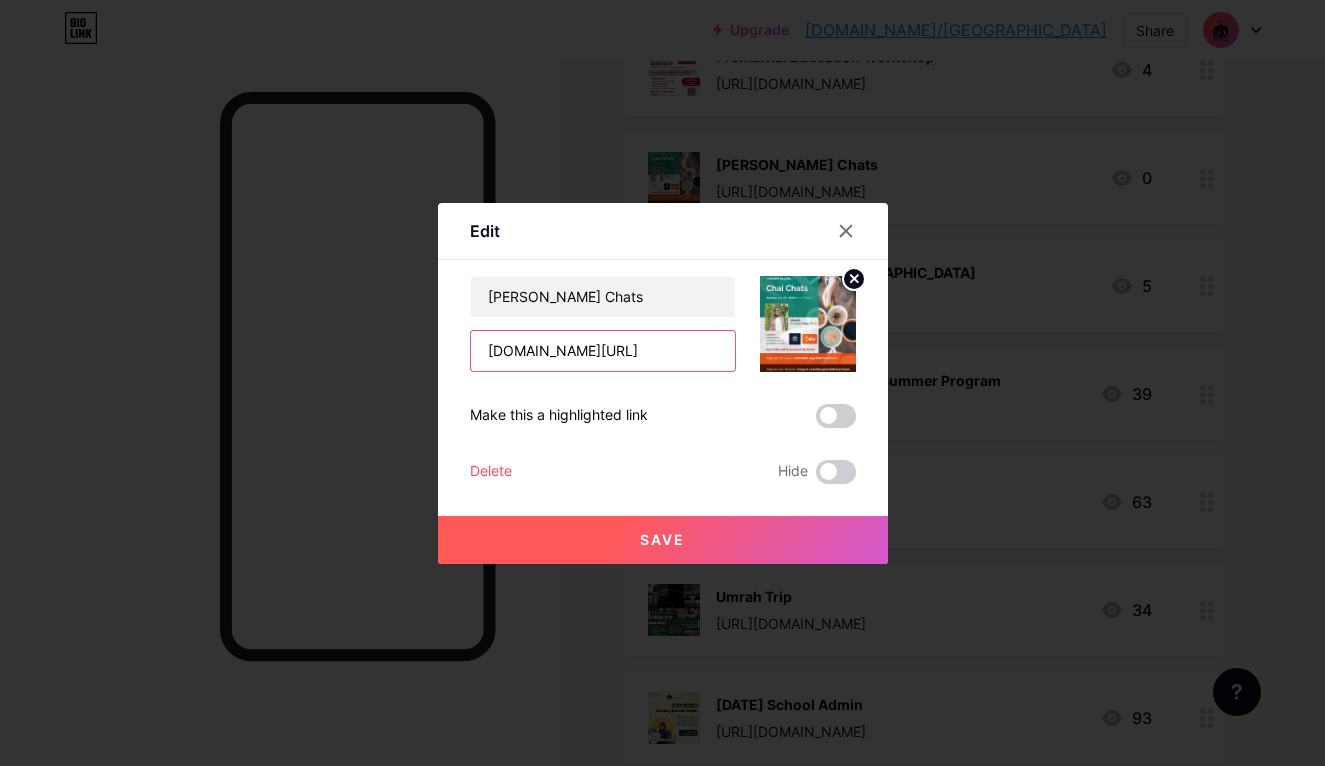 type on "MUHSEN.org/ISMChaiChats" 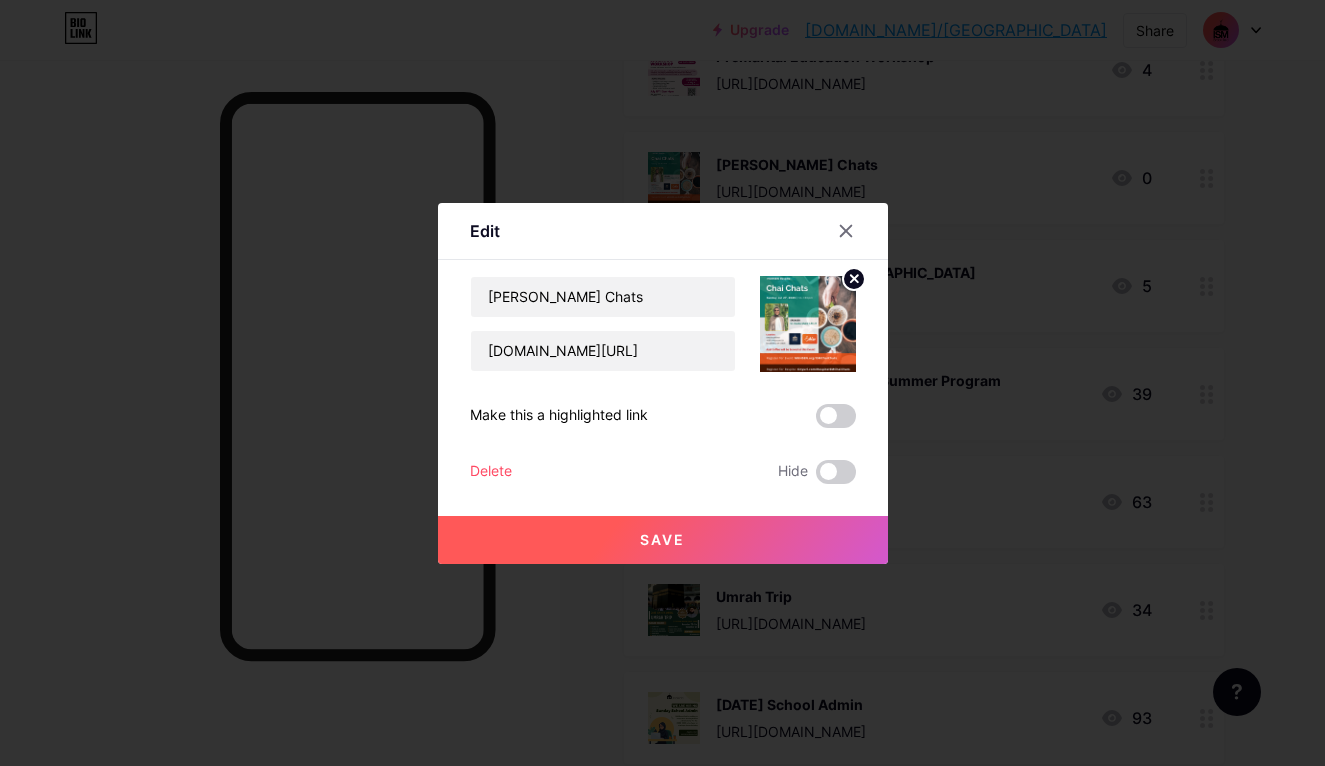 click on "Save" at bounding box center [663, 540] 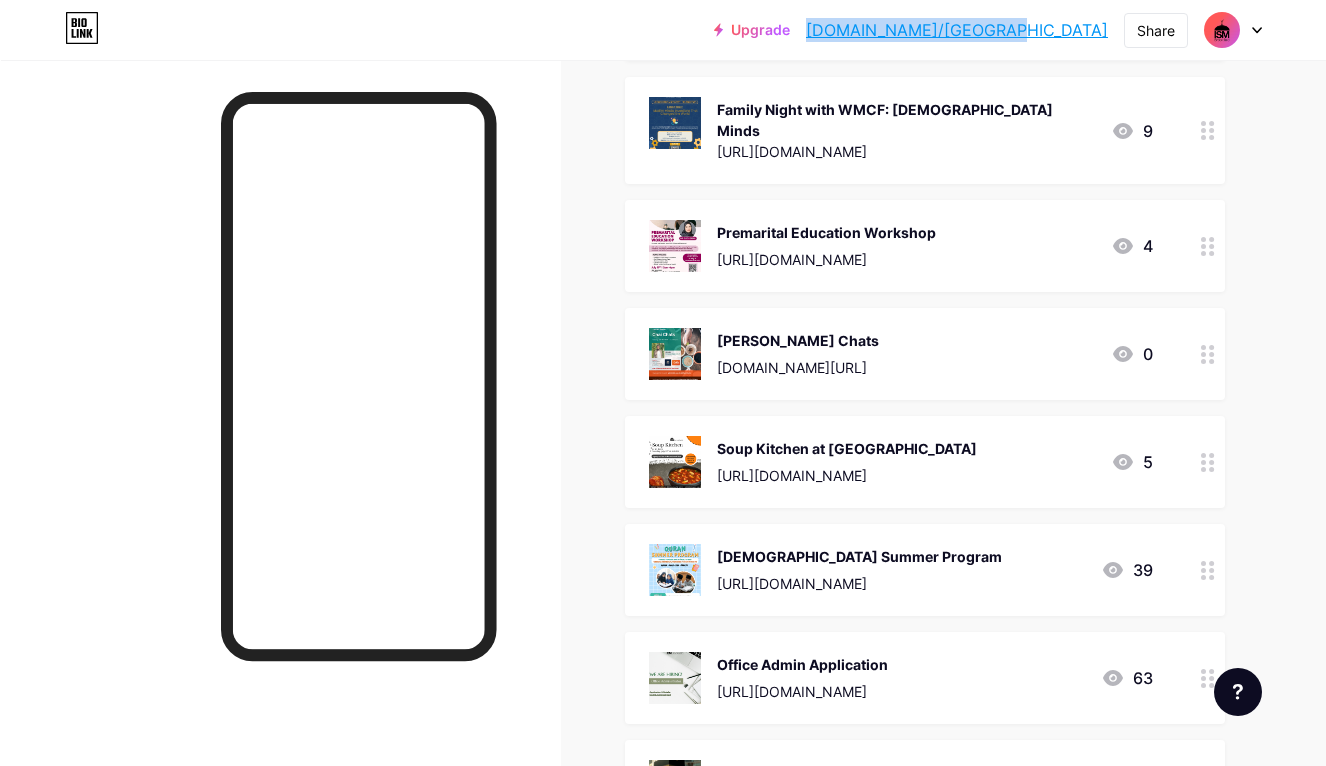 scroll, scrollTop: 1877, scrollLeft: 0, axis: vertical 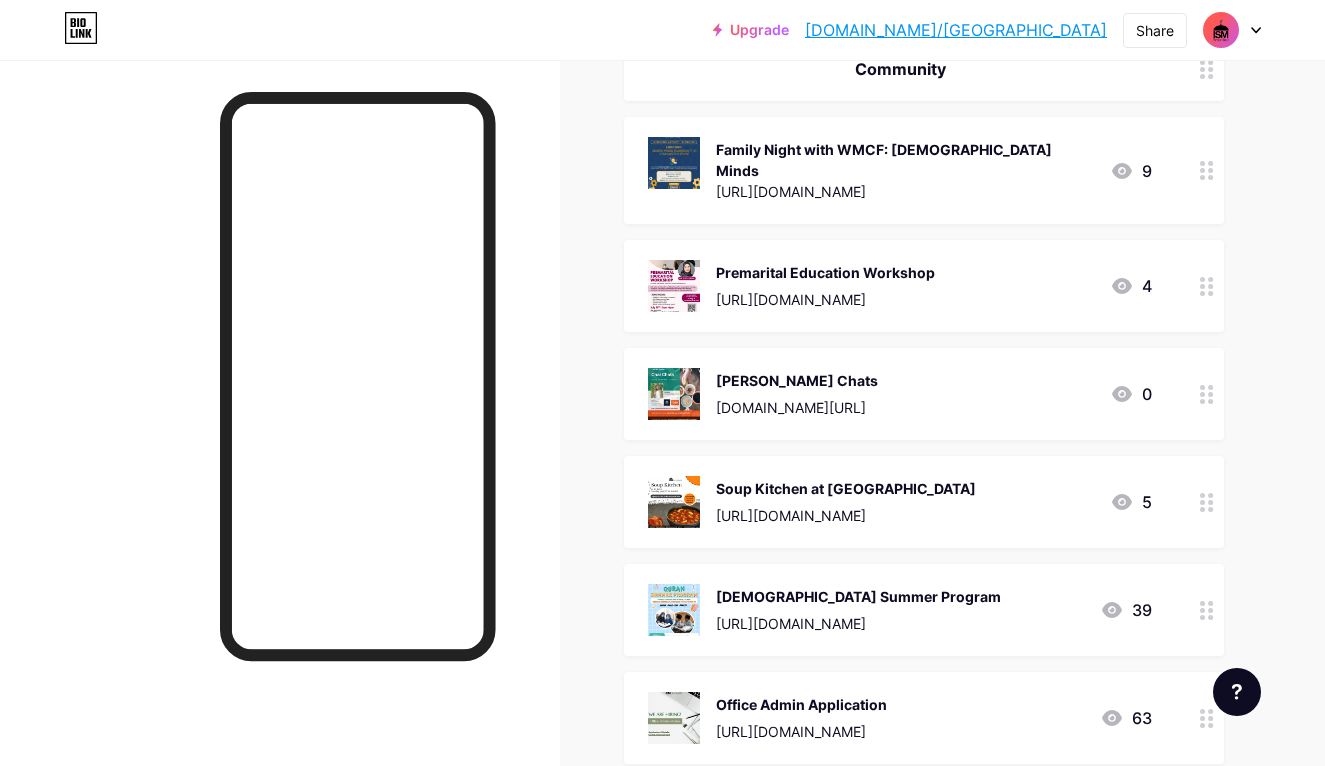 click on "MUHSEN Chai Chats
MUHSEN.org/ISMChaiChats" at bounding box center [797, 394] 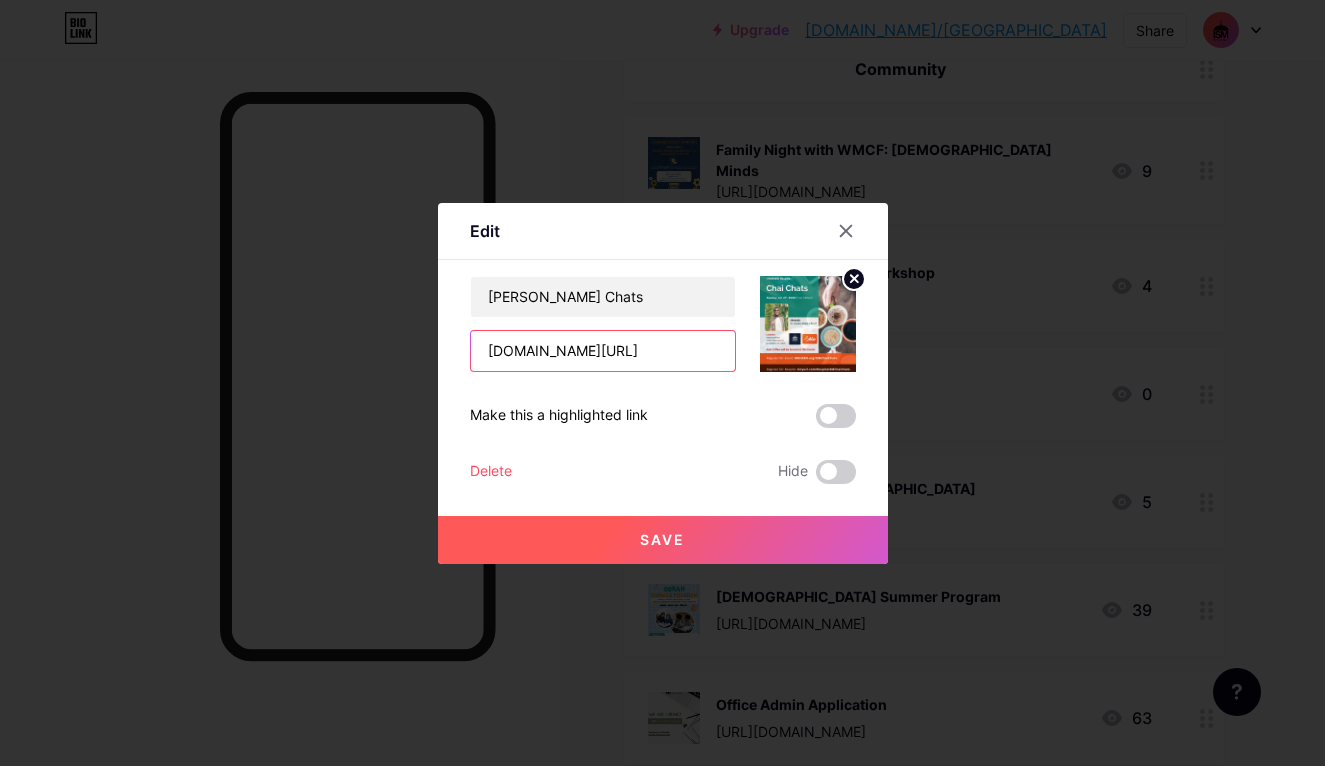 click on "MUHSEN.org/ISMChaiChats" at bounding box center (603, 351) 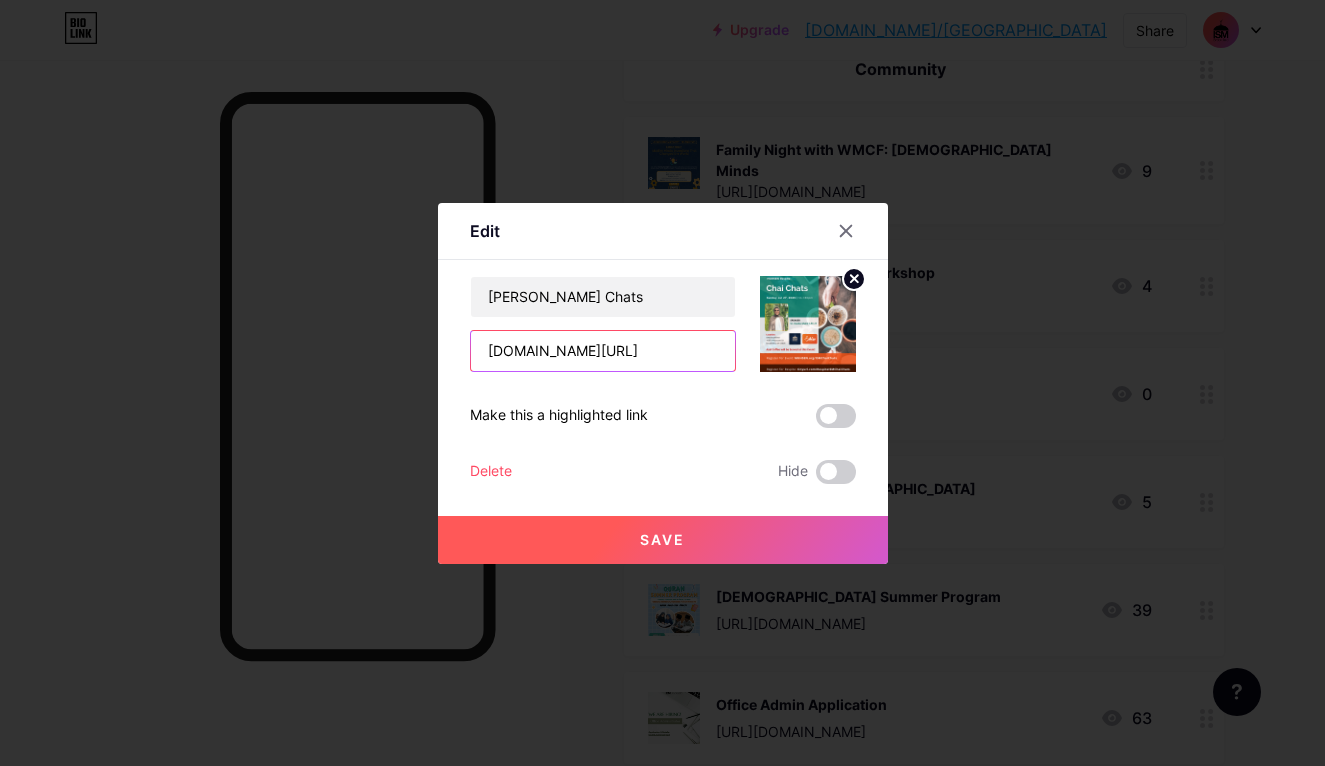 click on "MUHSEN.org/ISMChaiChats" at bounding box center [603, 351] 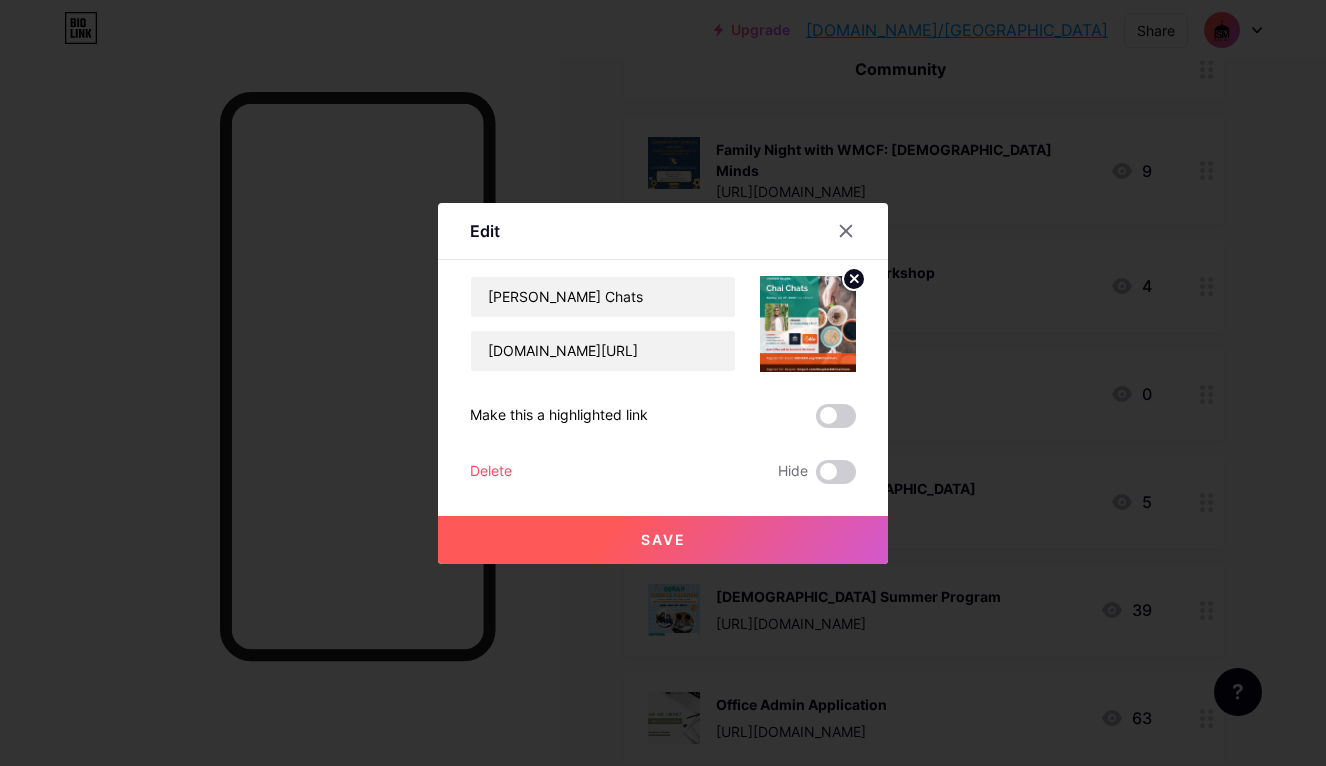click on "Save" at bounding box center [663, 539] 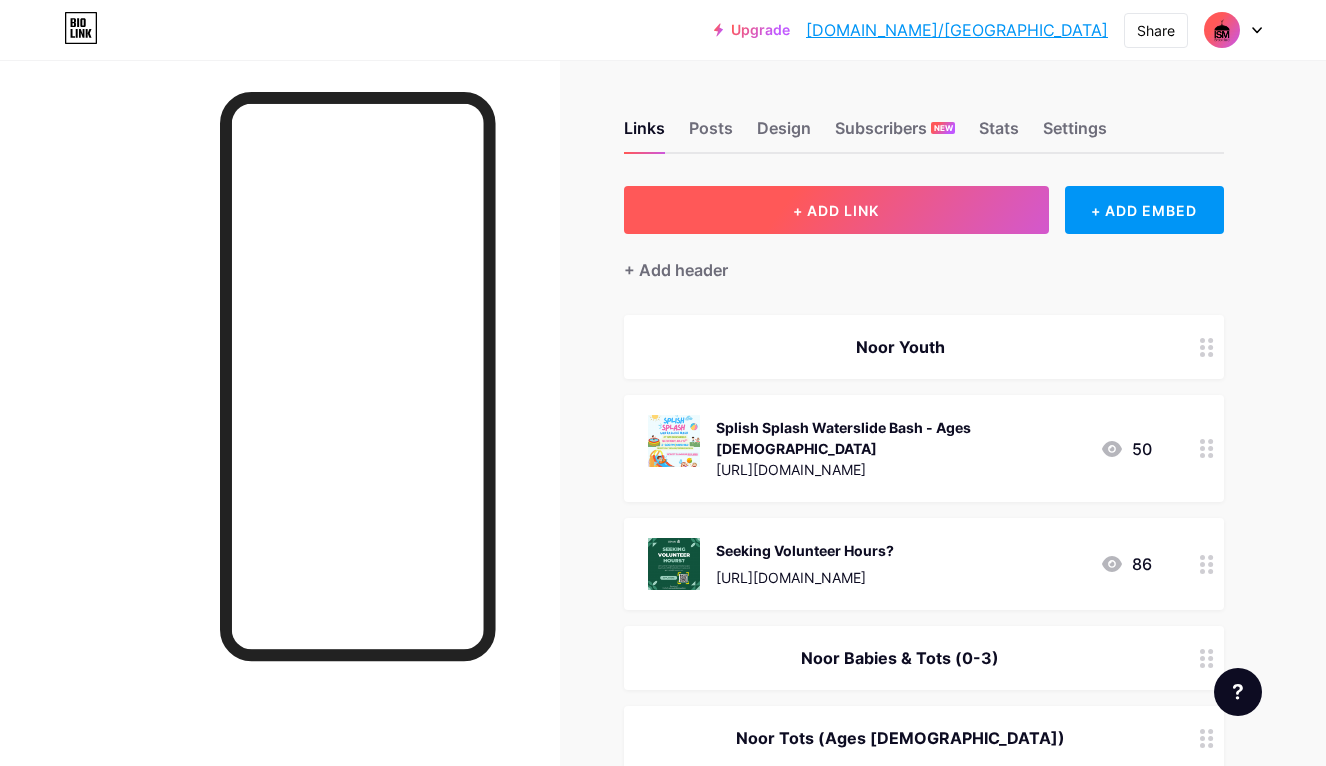 scroll, scrollTop: 0, scrollLeft: 0, axis: both 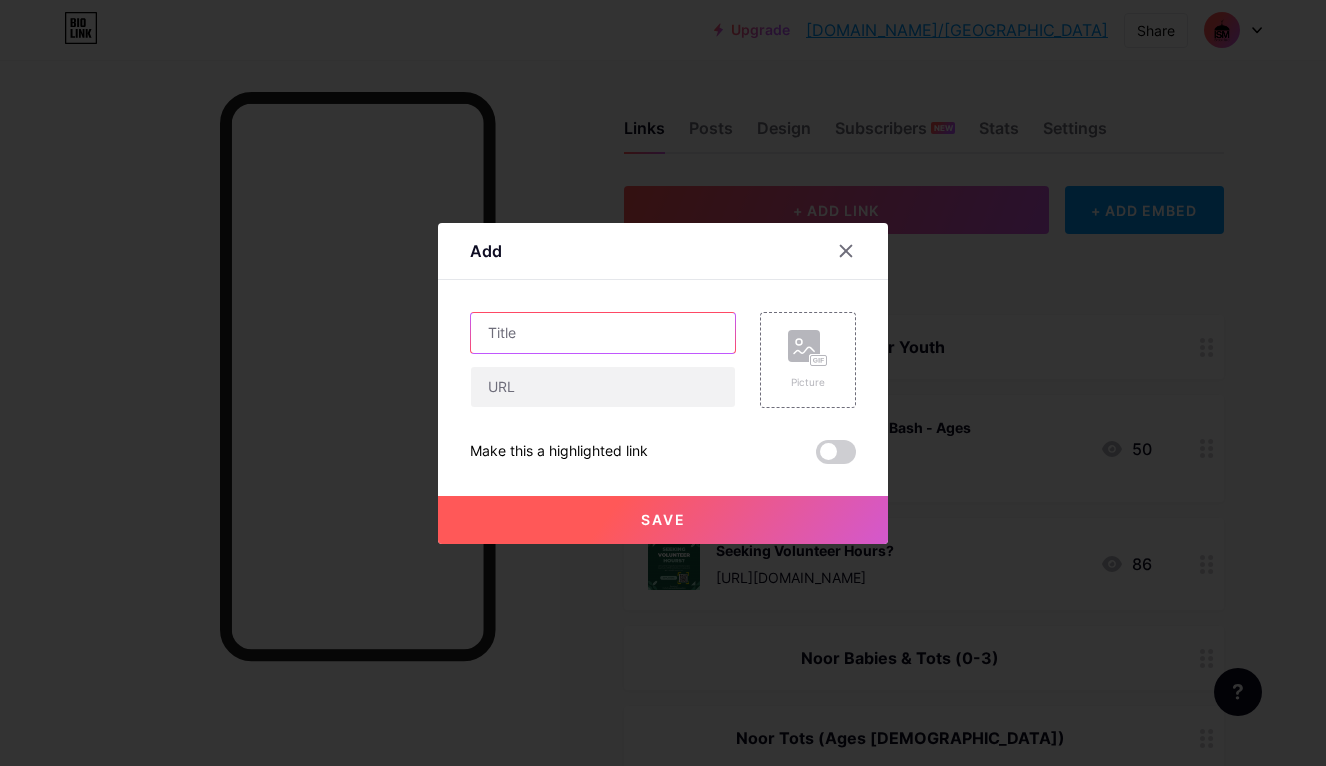 click at bounding box center (603, 333) 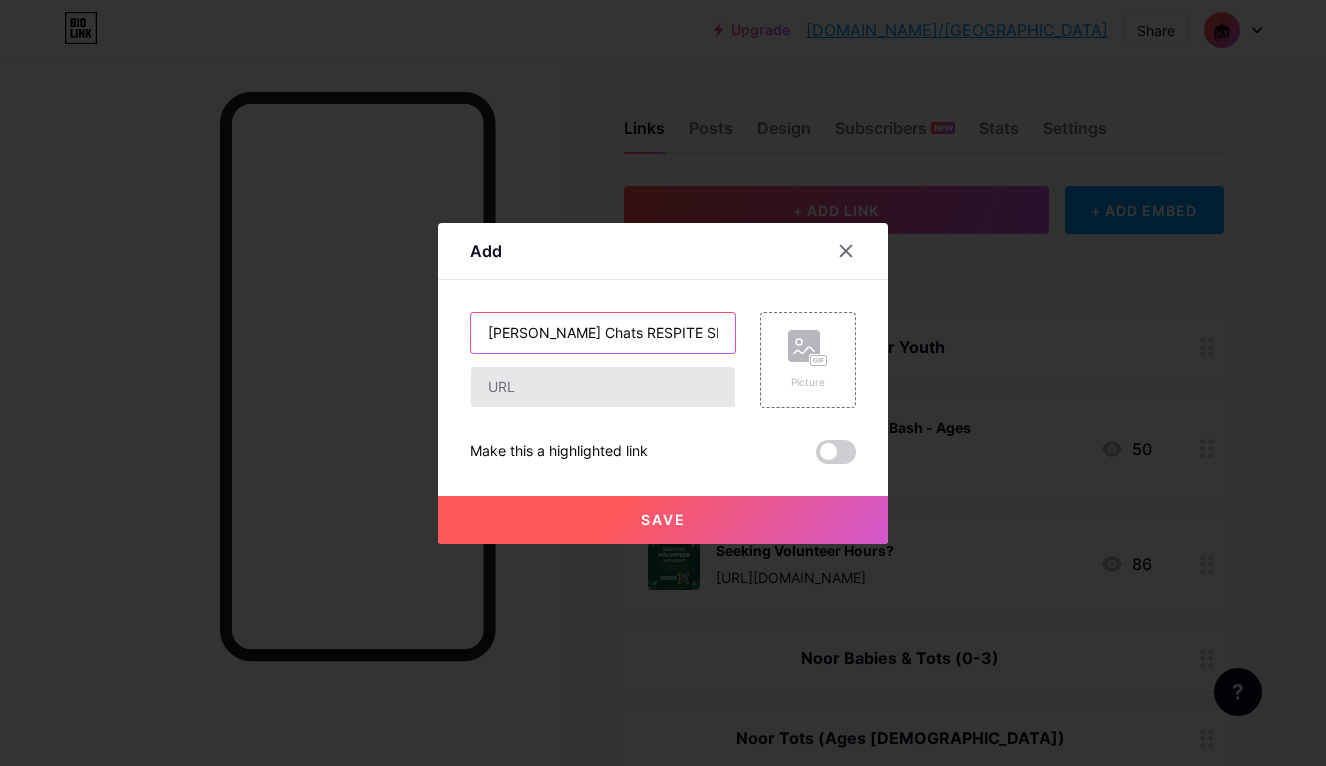 type on "MUHSEN Chai Chats RESPITE SIGN UP" 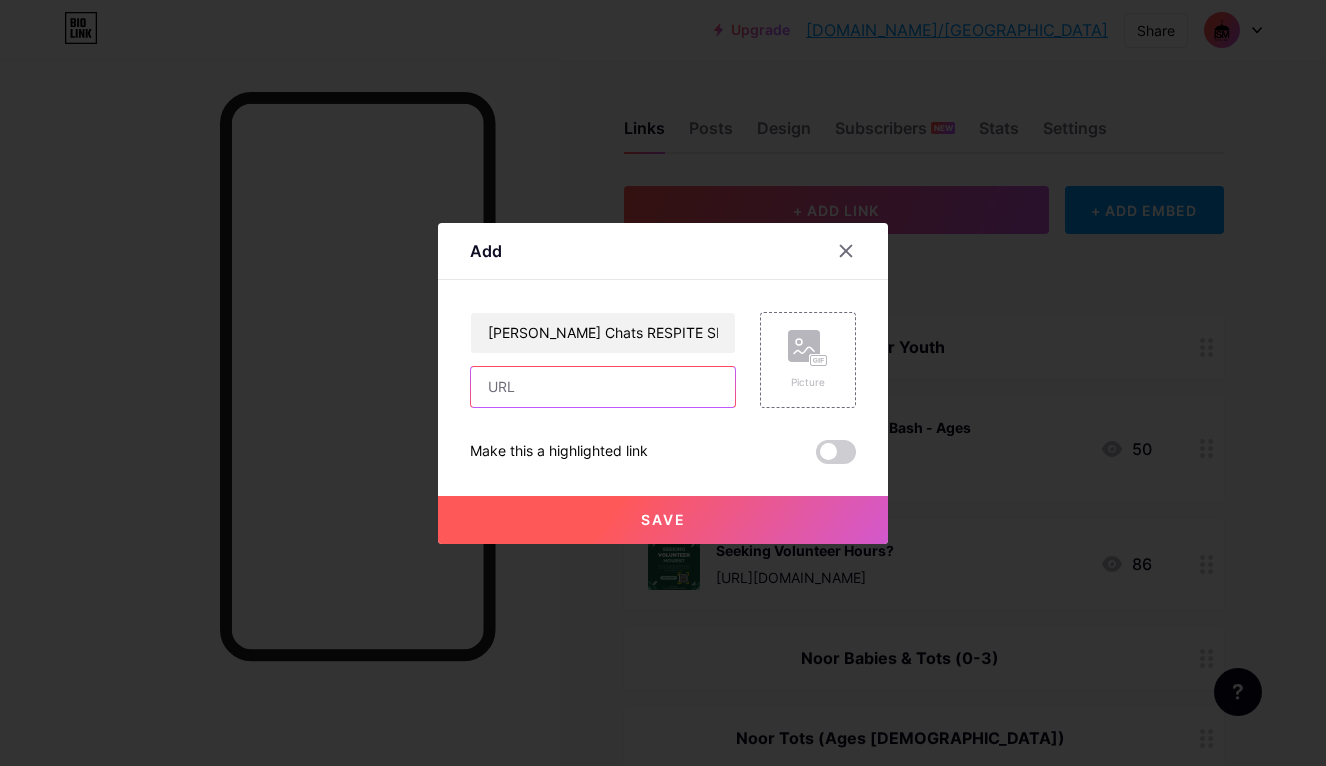 click at bounding box center [603, 387] 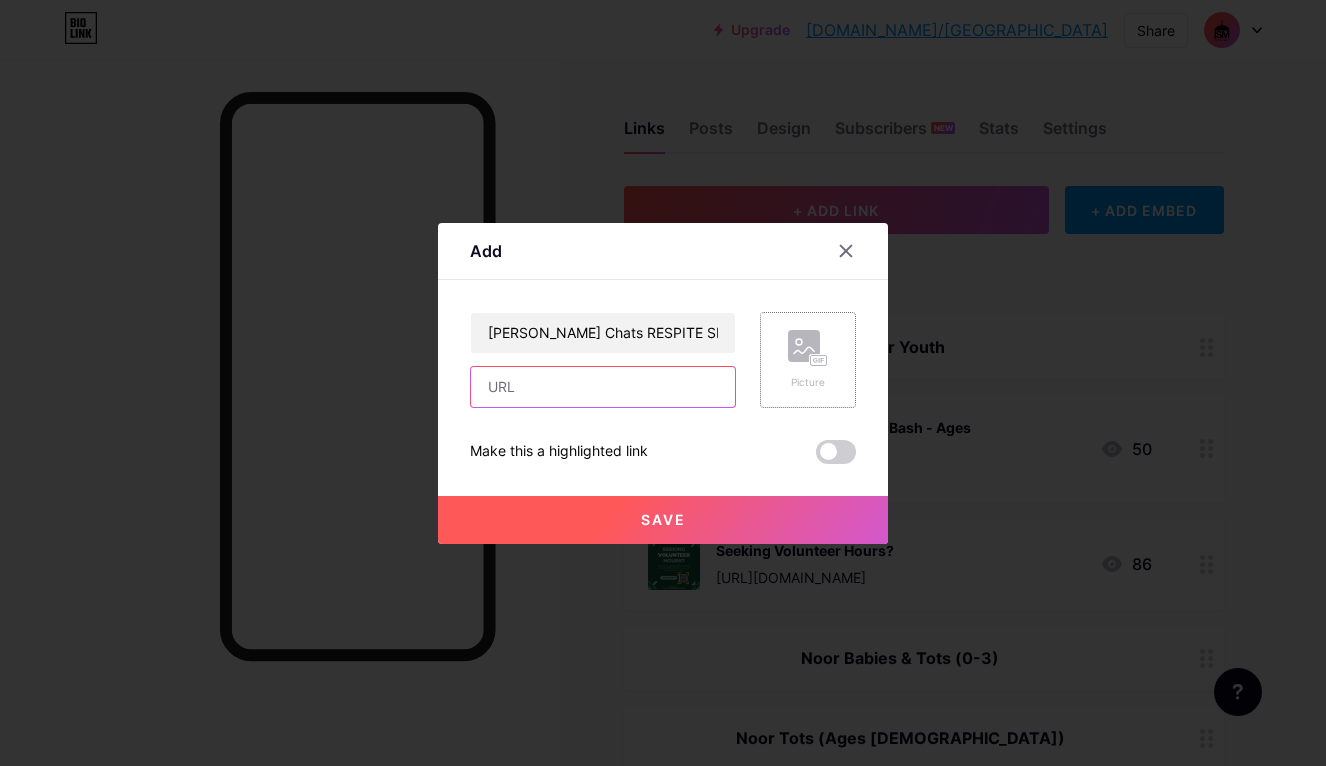 paste on "https://muhsen.org/events/ism-brookfield-wellness-event-respite/" 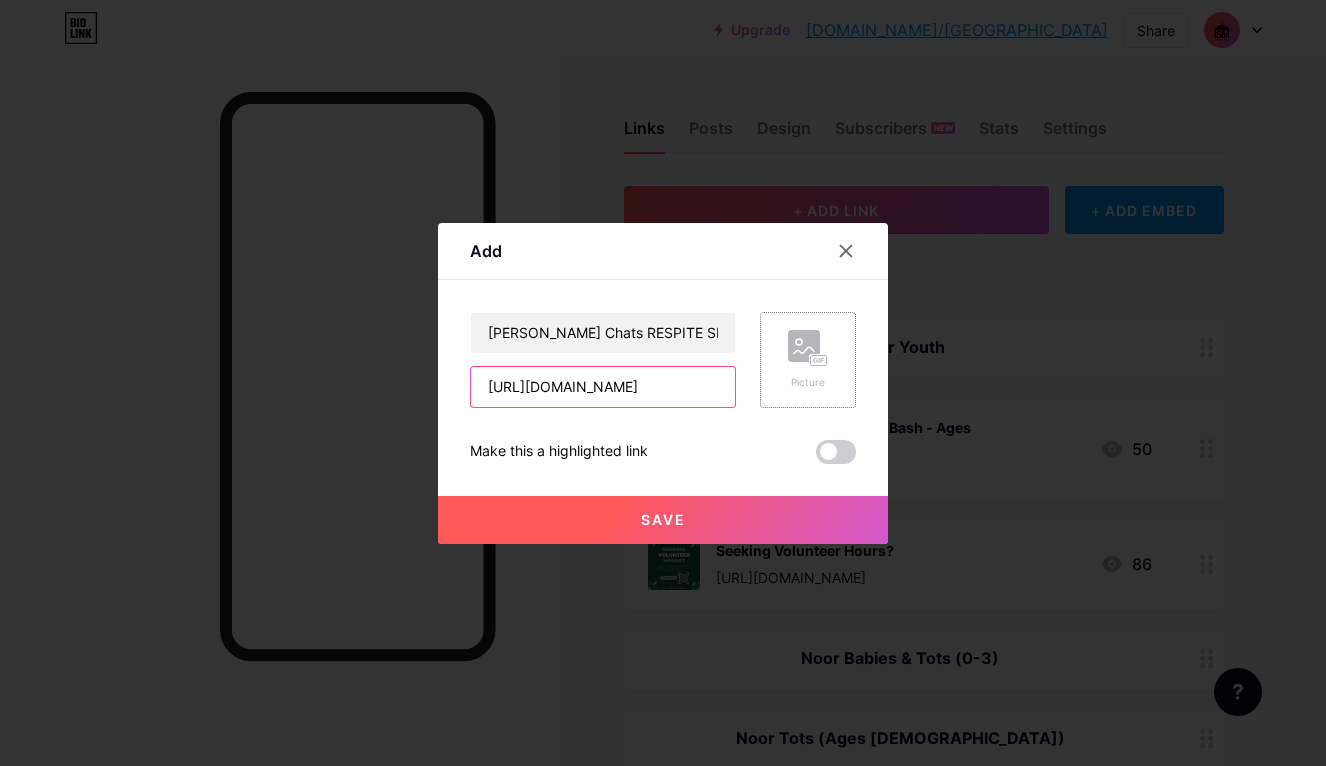 type on "https://muhsen.org/events/ism-brookfield-wellness-event-respite/" 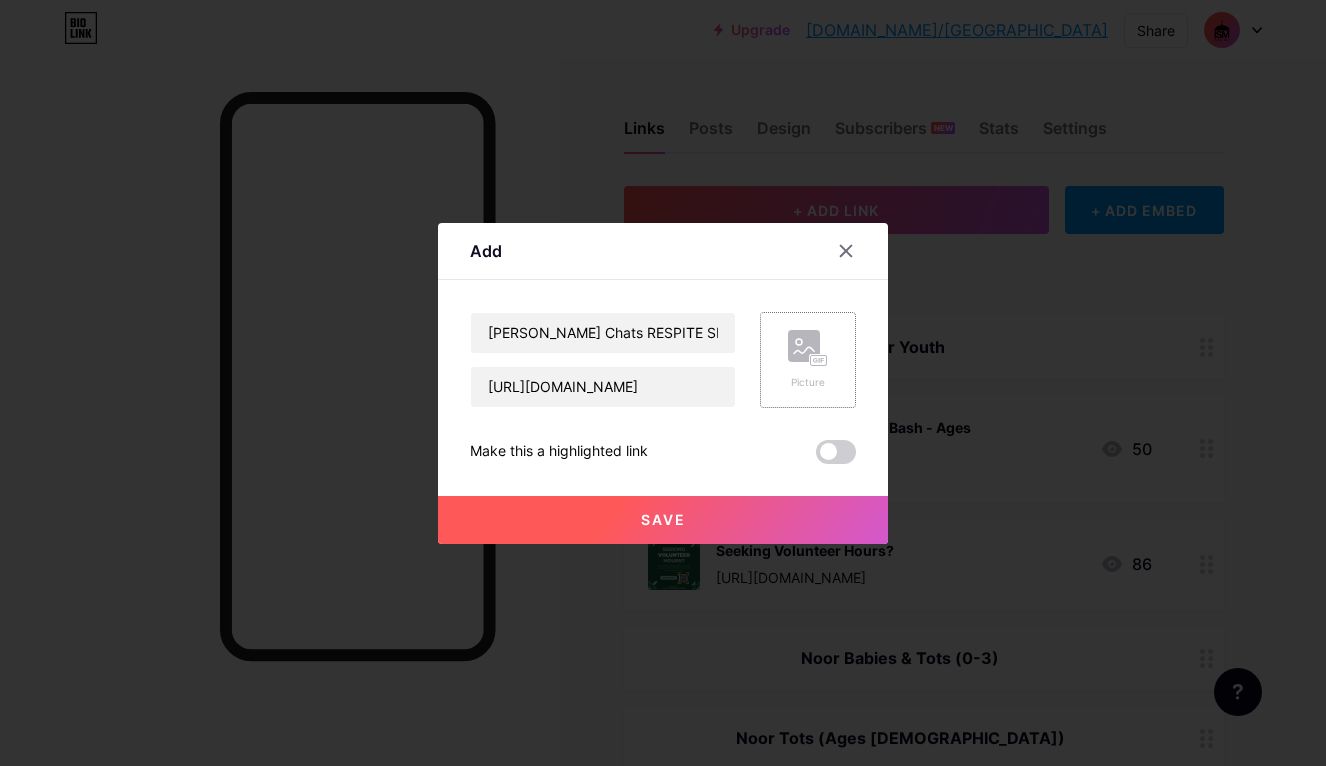click 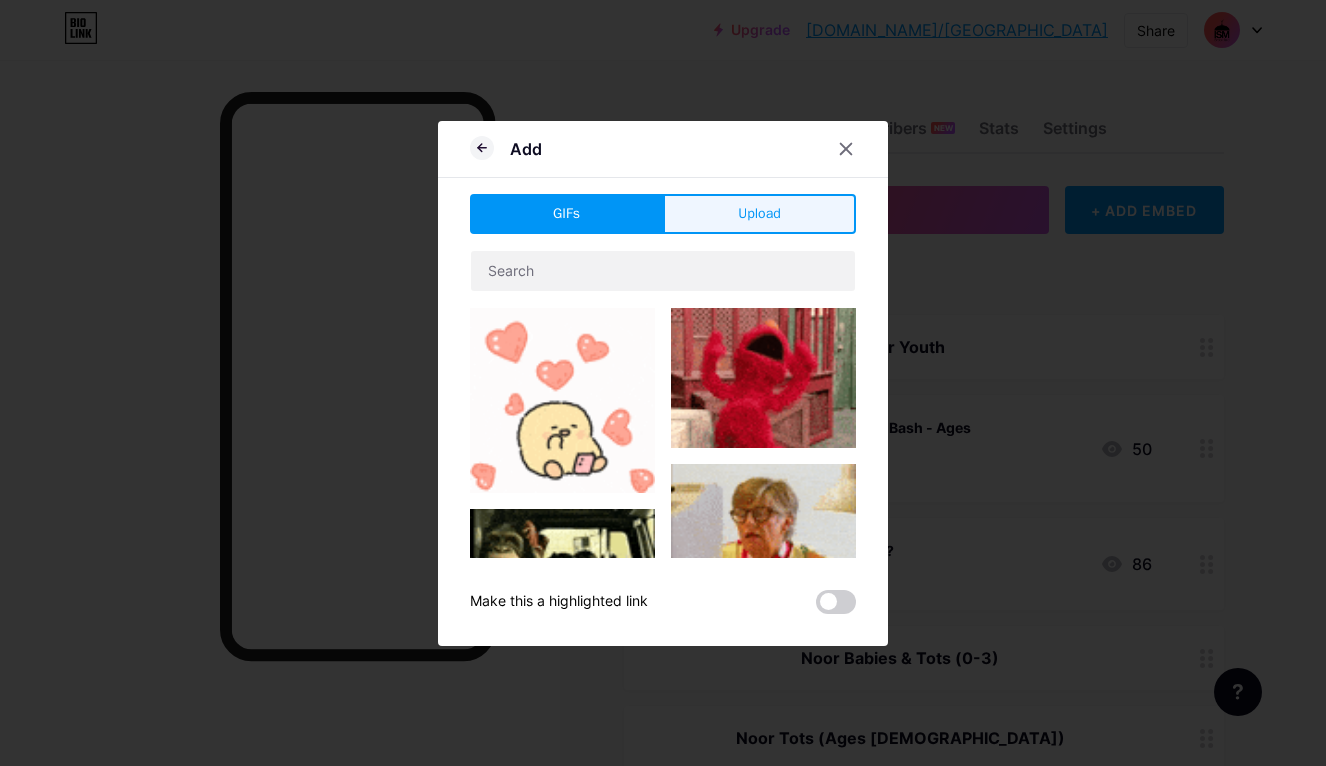 click on "Upload" at bounding box center [759, 214] 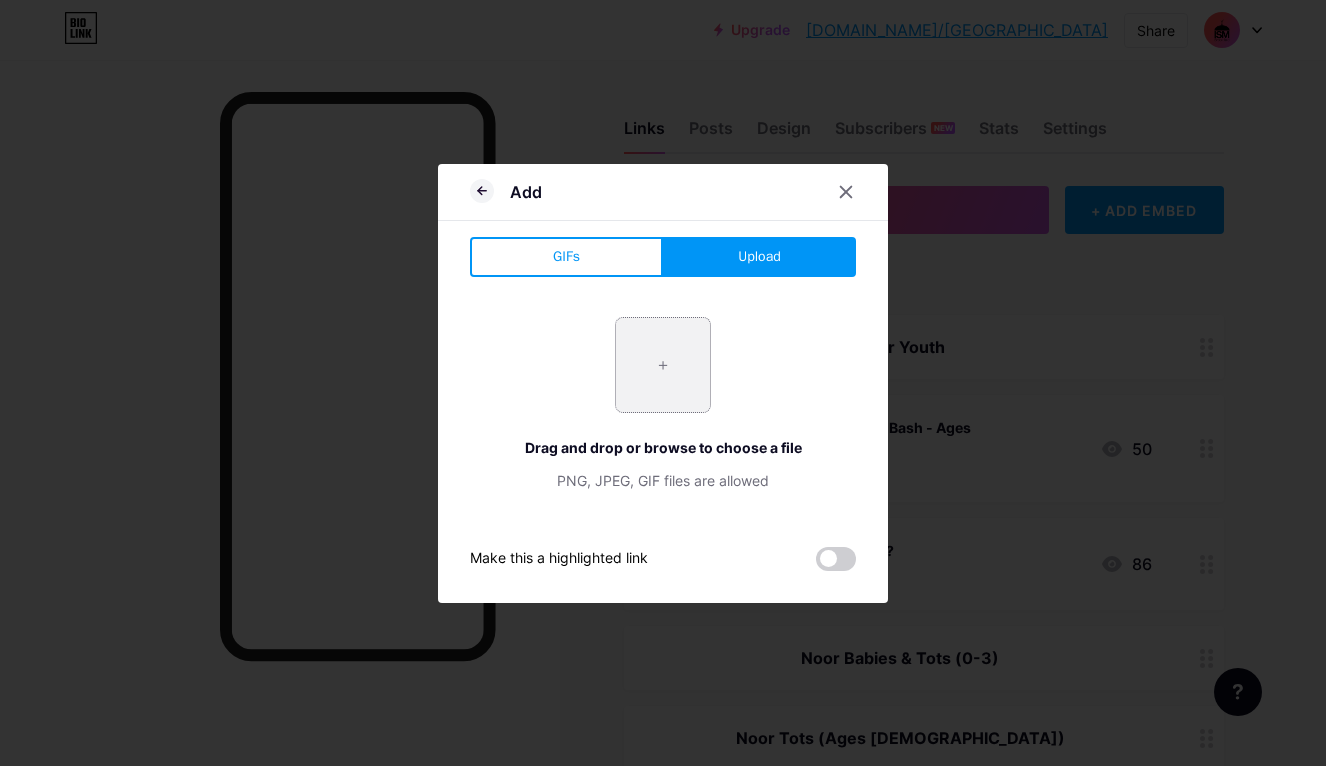 click at bounding box center [663, 365] 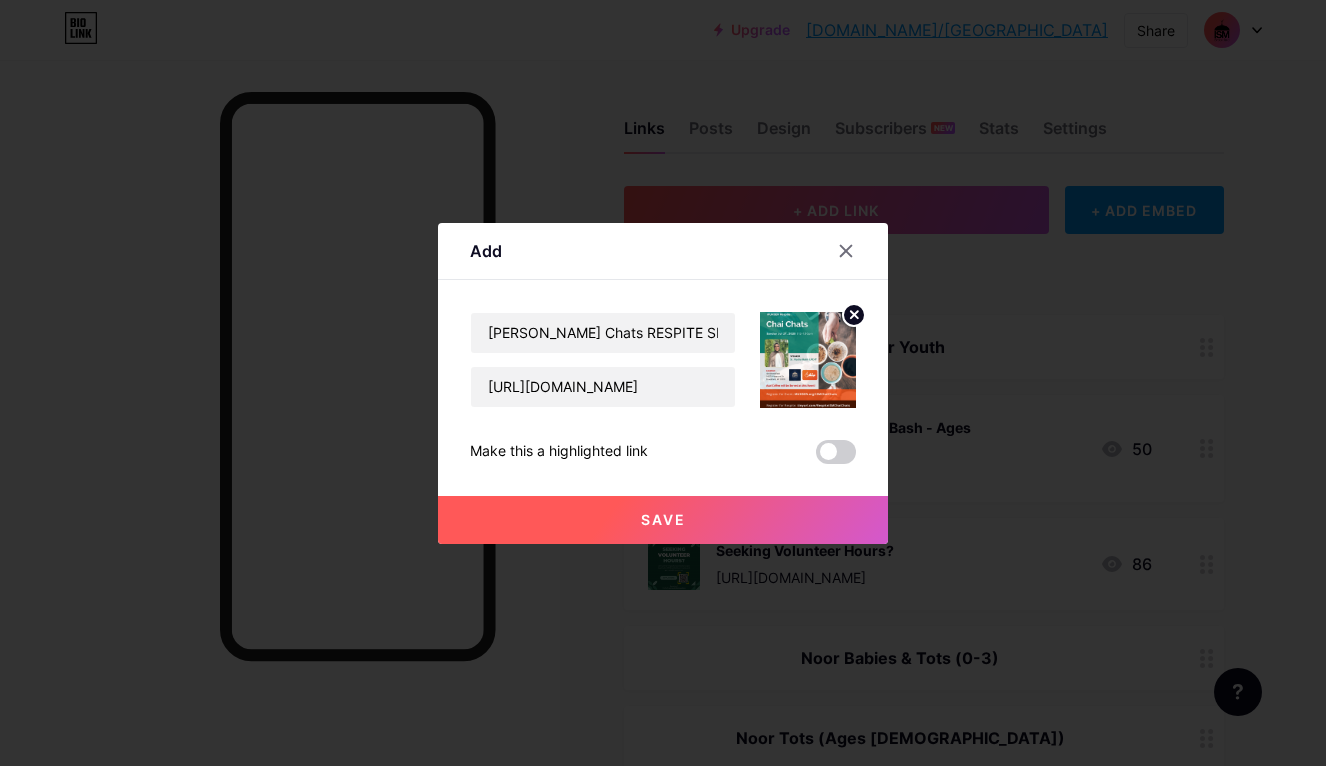 click on "Save" at bounding box center [663, 520] 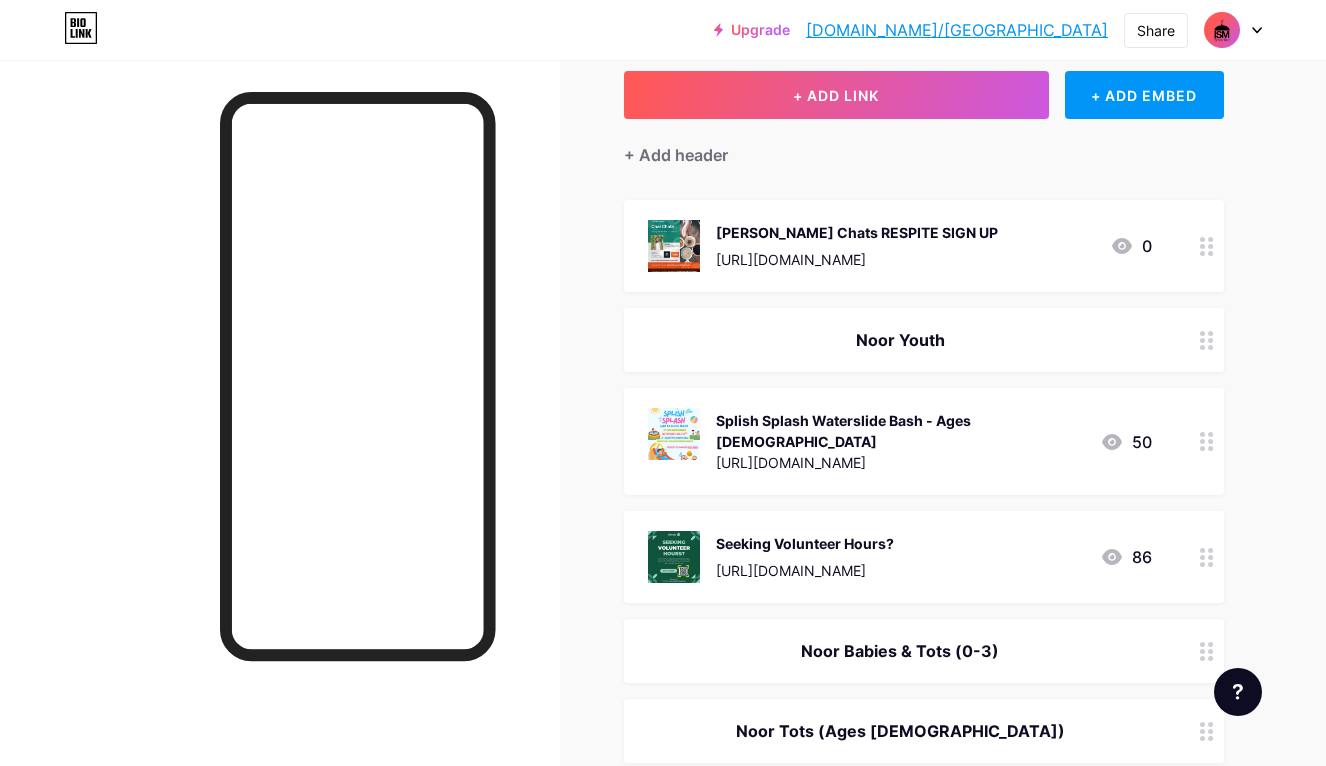 scroll, scrollTop: 134, scrollLeft: 0, axis: vertical 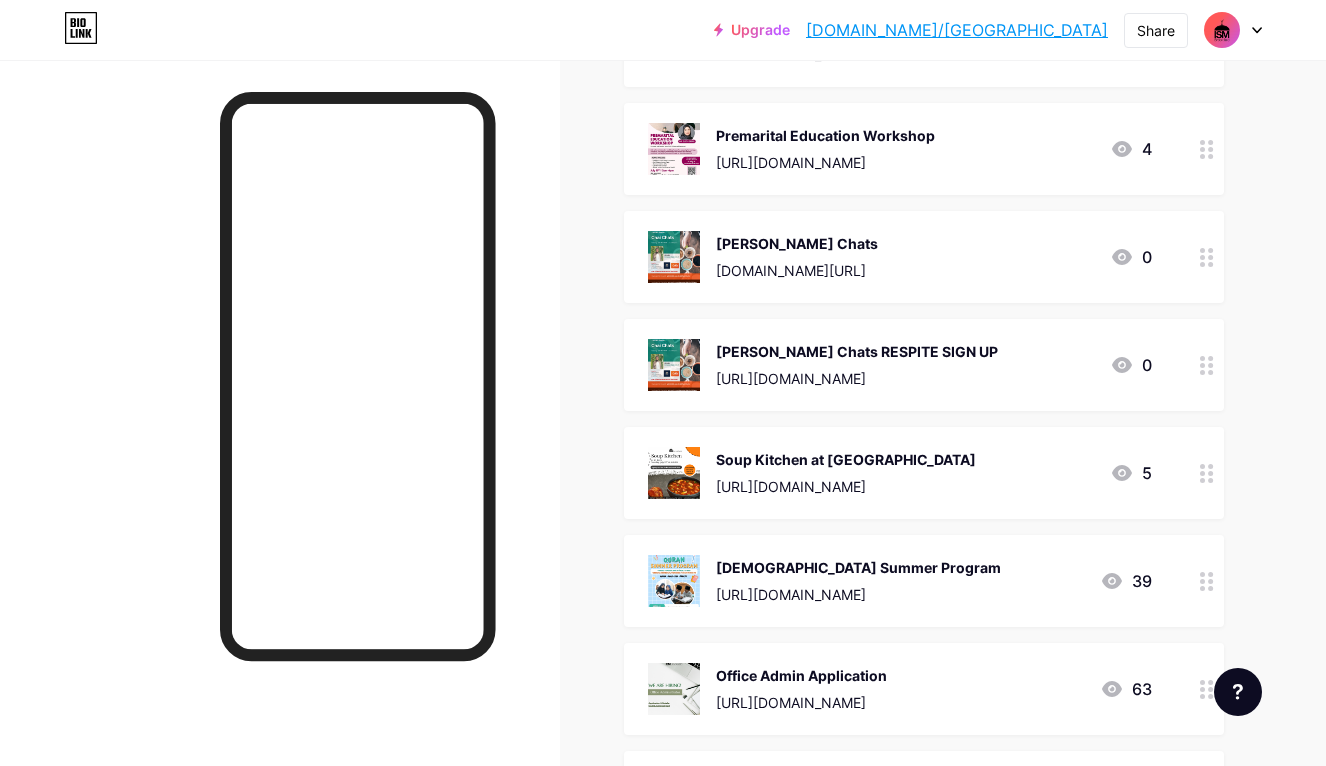 click on "MUHSEN Chai Chats
MUHSEN.org/ISMChaiChats
0" at bounding box center (900, 257) 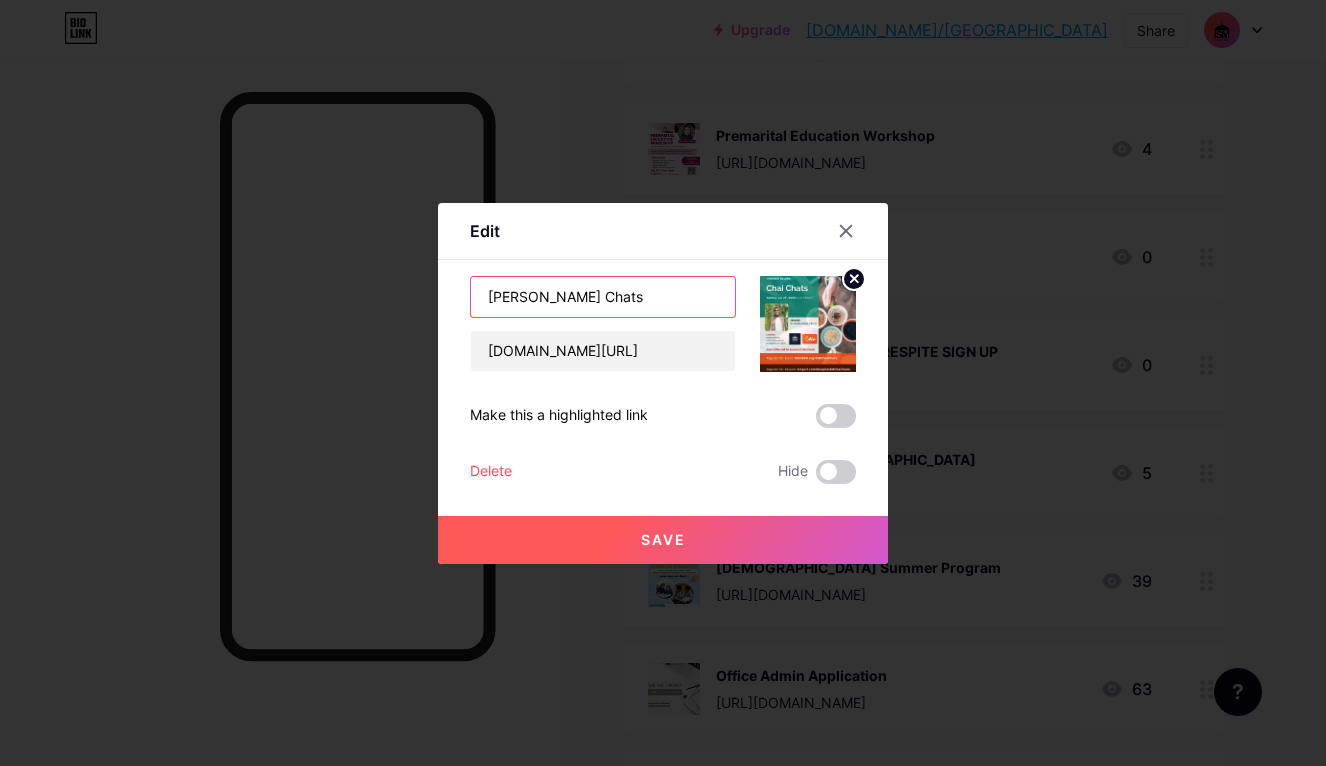 click on "MUHSEN Chai Chats" at bounding box center [603, 297] 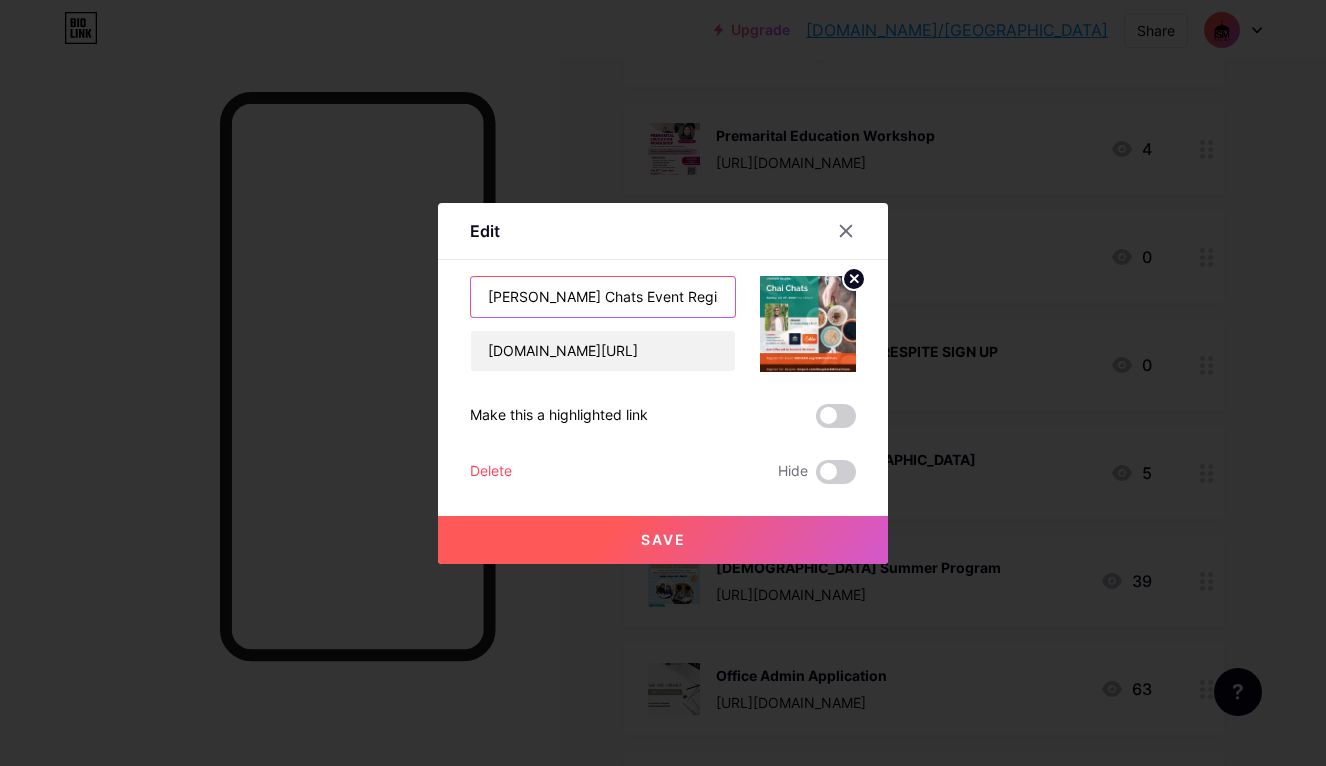 type on "MUHSEN Chai Chats Event Registration" 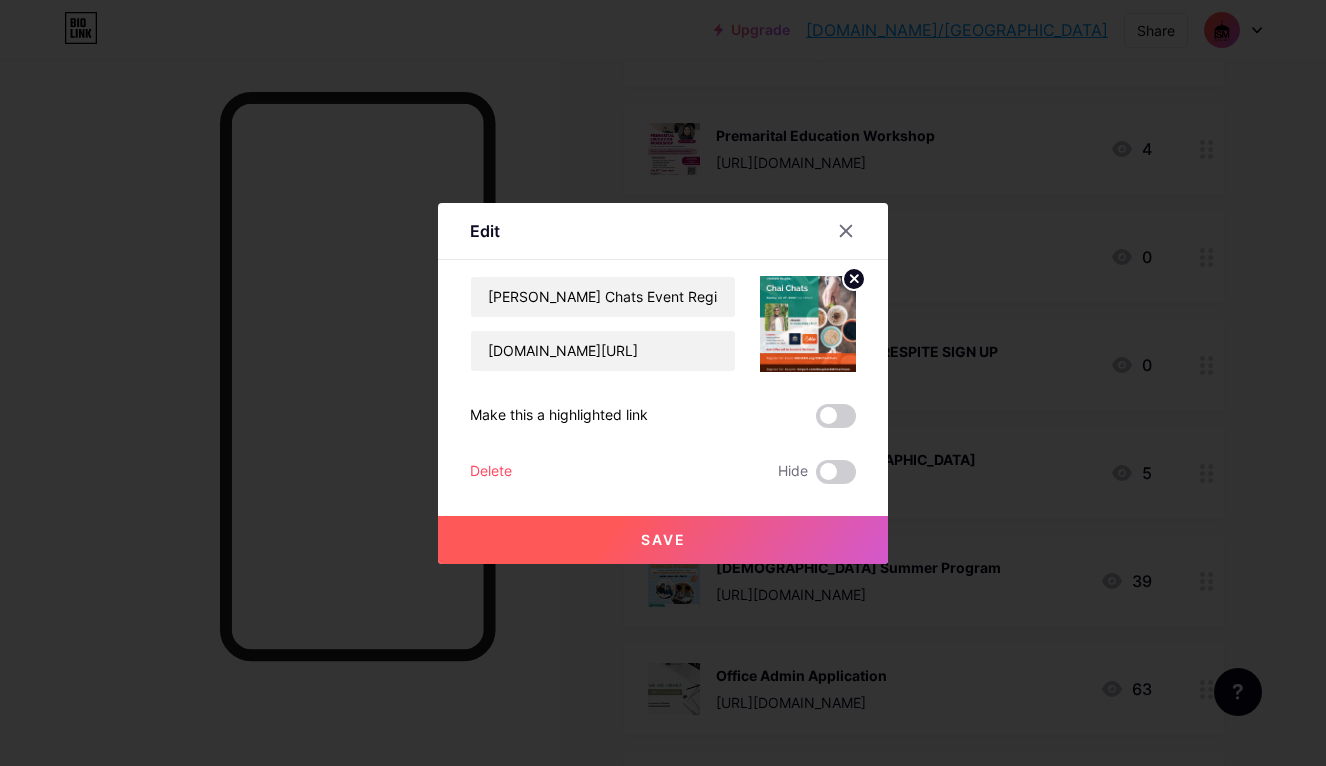click on "Save" at bounding box center (663, 539) 